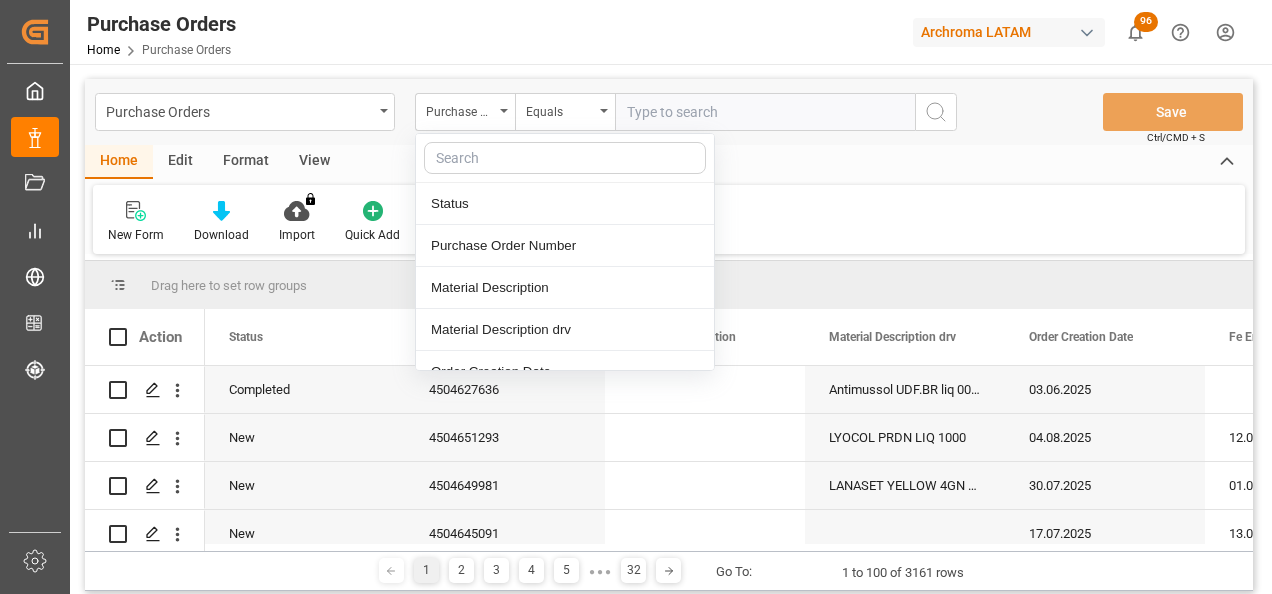scroll, scrollTop: 0, scrollLeft: 0, axis: both 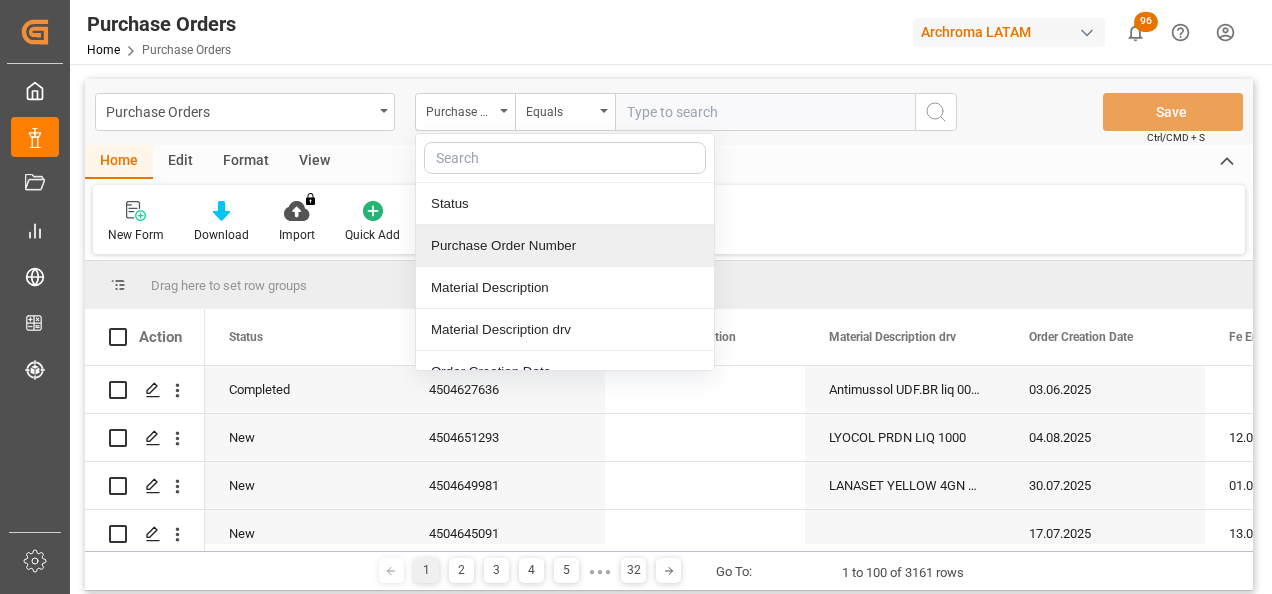 click on "Purchase Order Number" at bounding box center [565, 246] 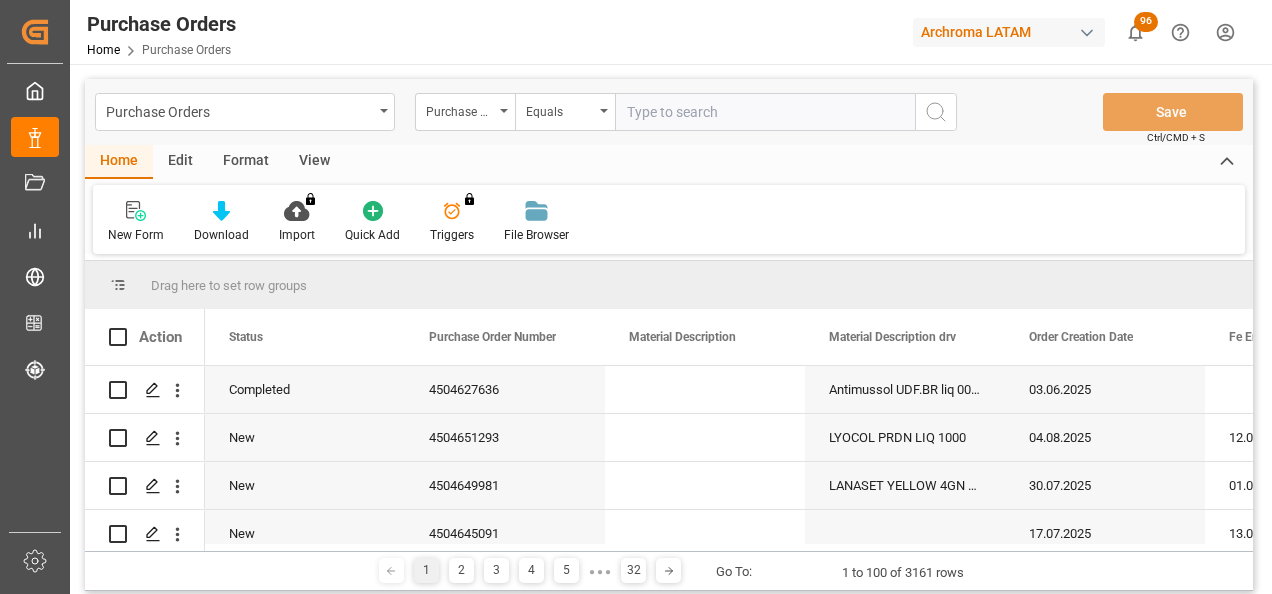 click at bounding box center [765, 112] 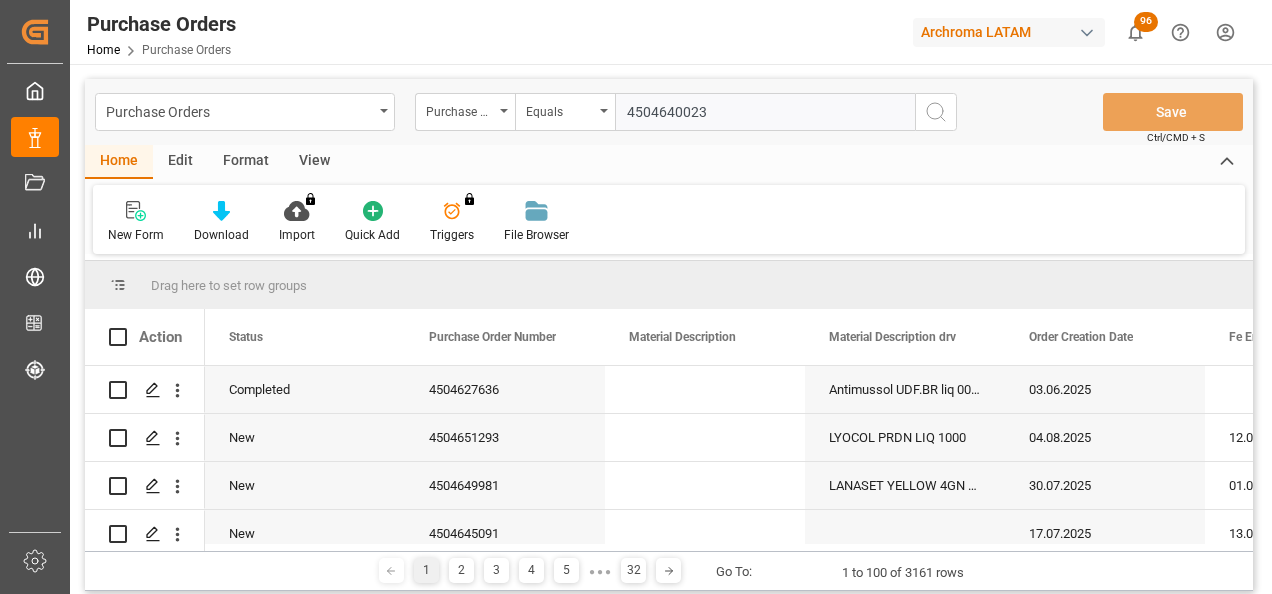 type 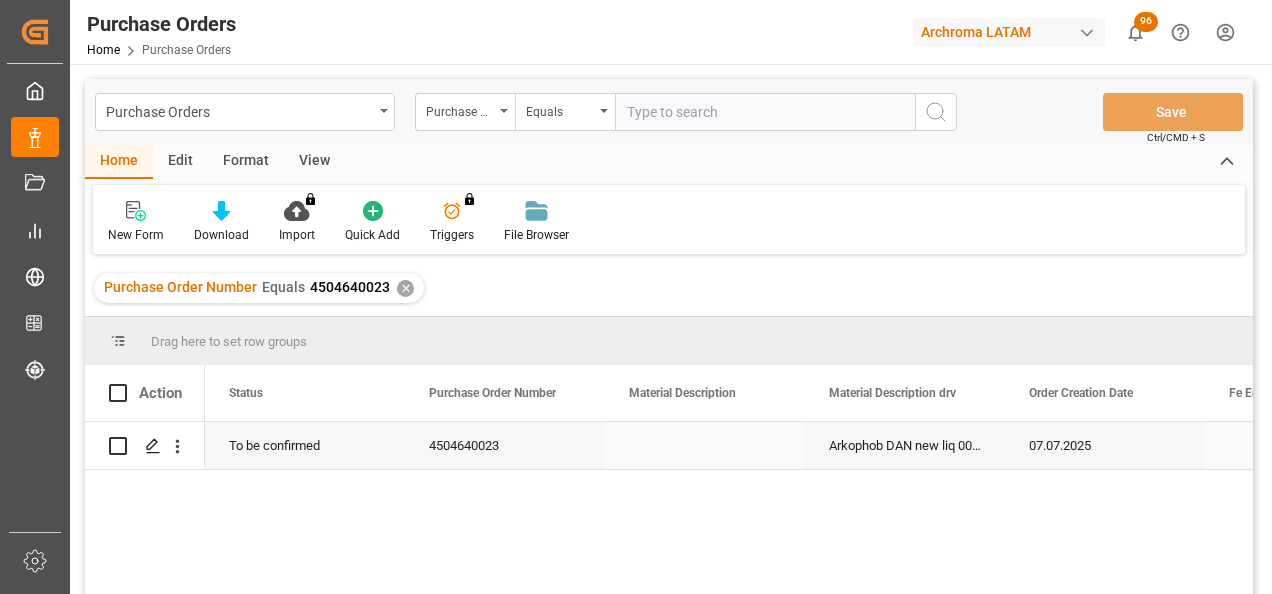 click 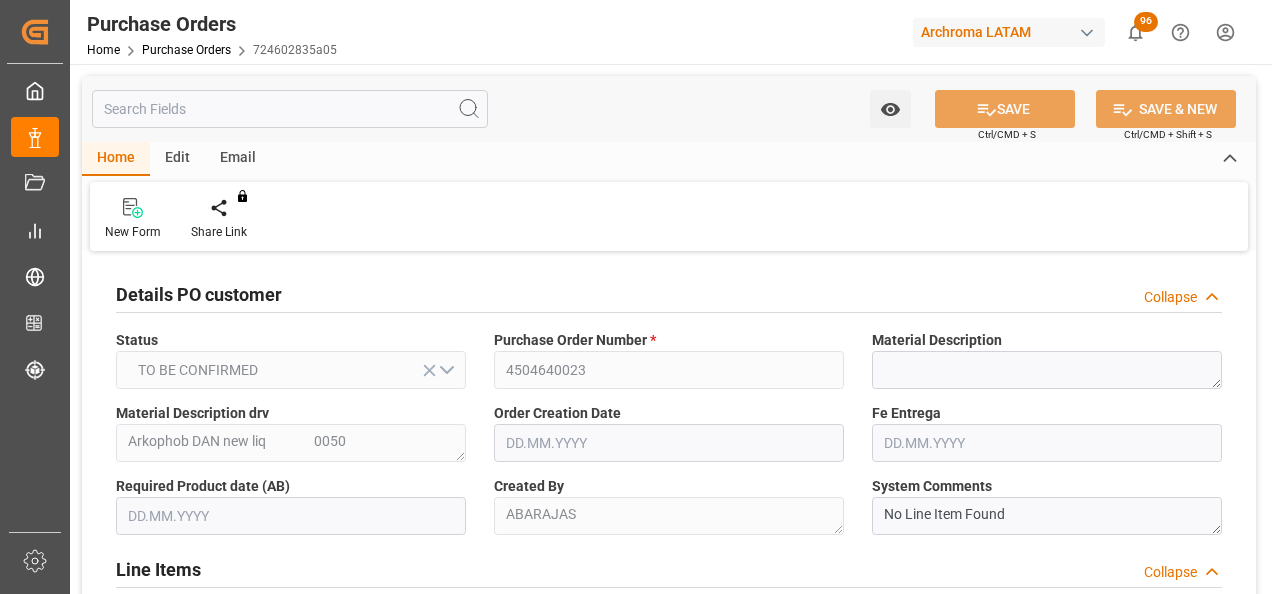 type on "07.07.2025" 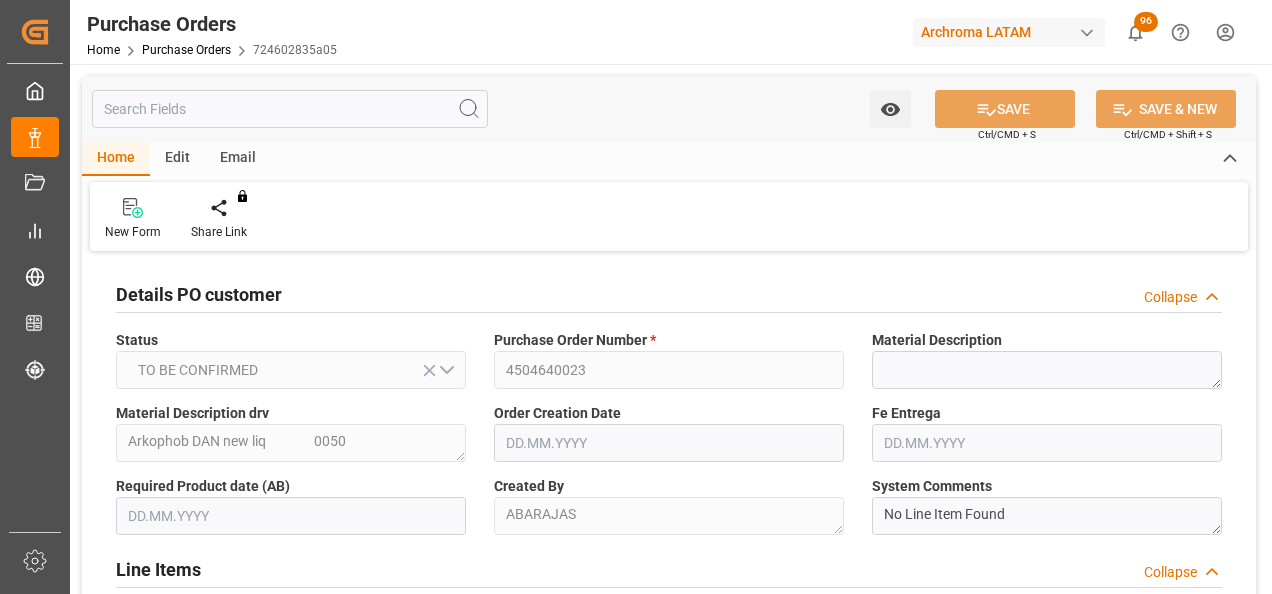 type on "04.10.2025" 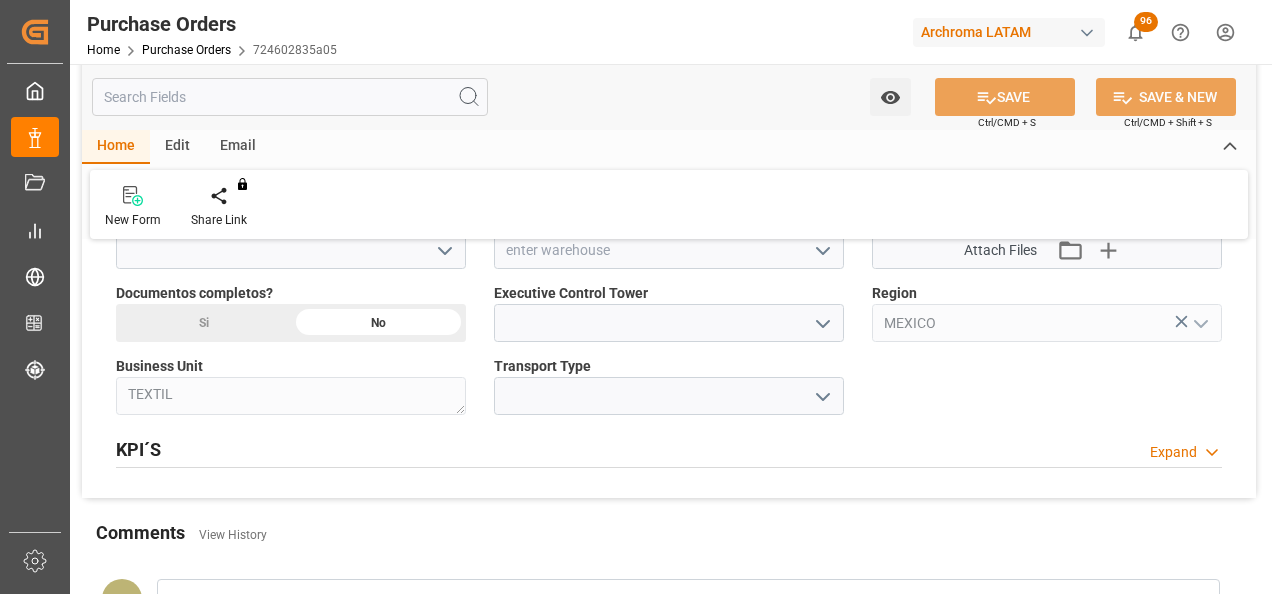 scroll, scrollTop: 1400, scrollLeft: 0, axis: vertical 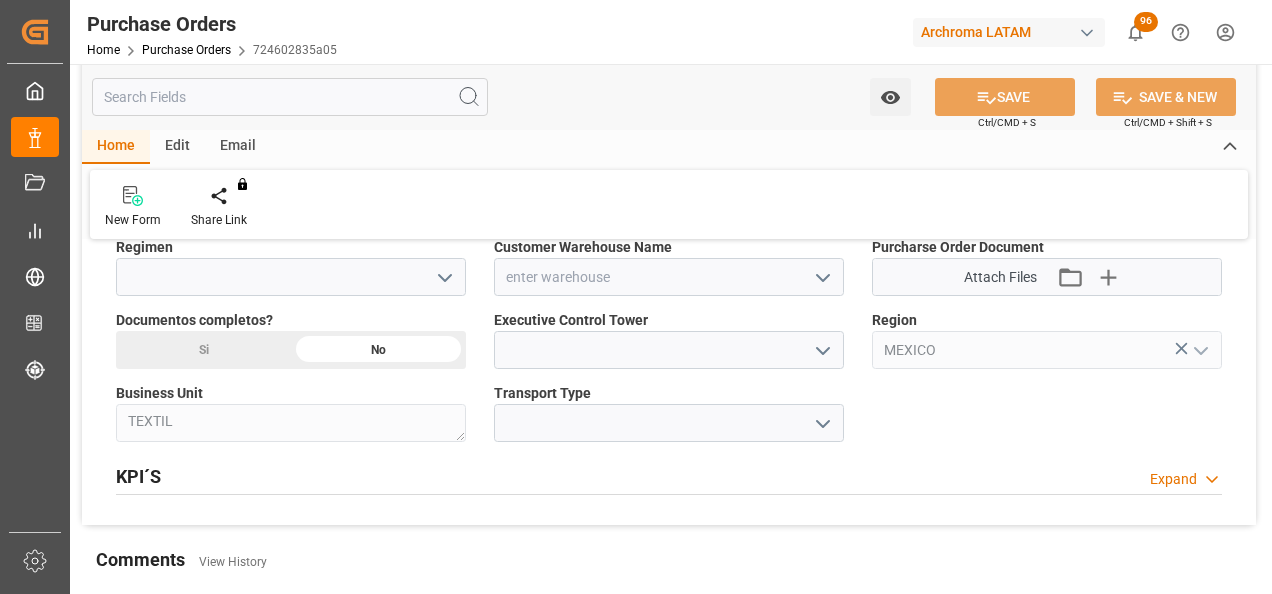 click 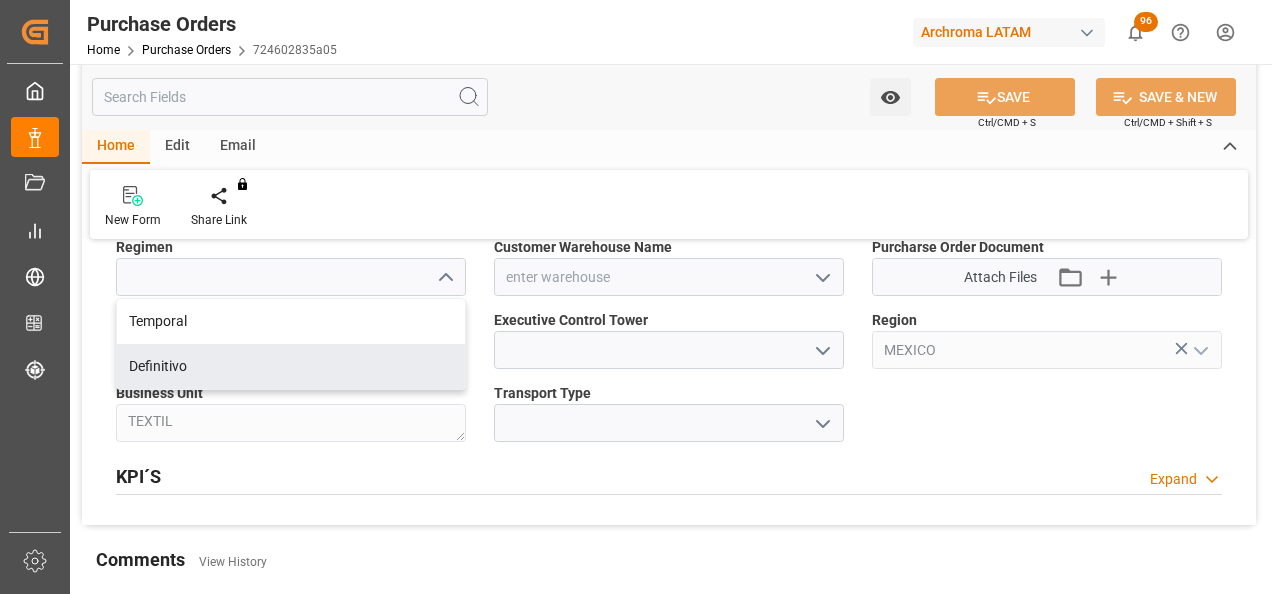click on "Definitivo" at bounding box center [291, 366] 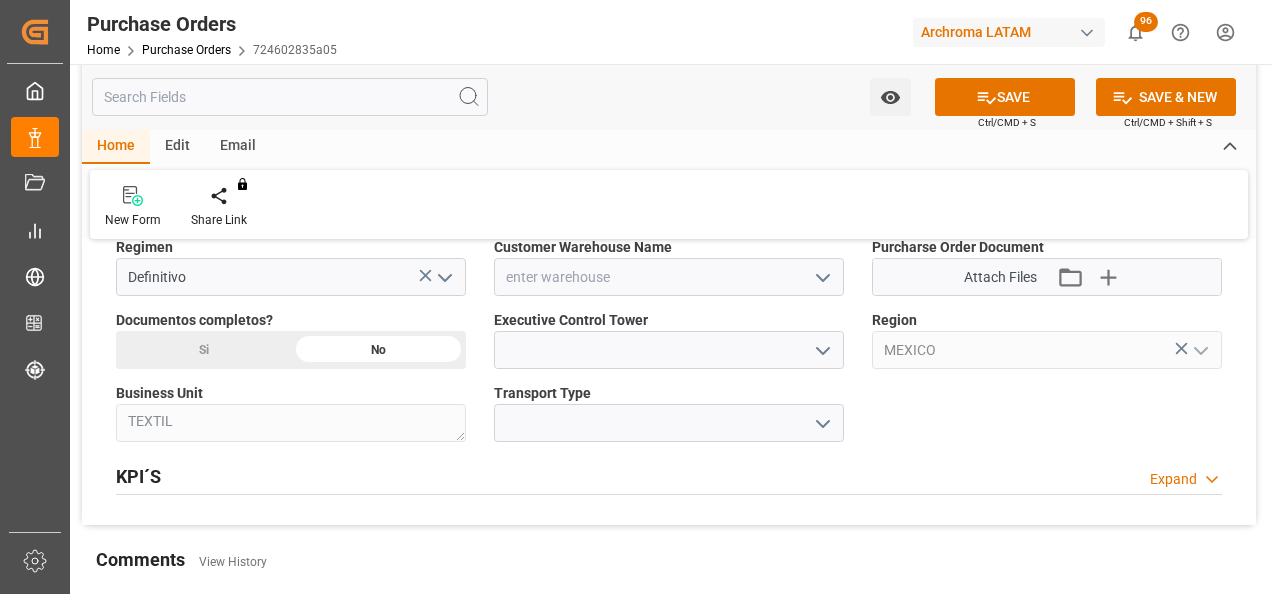click 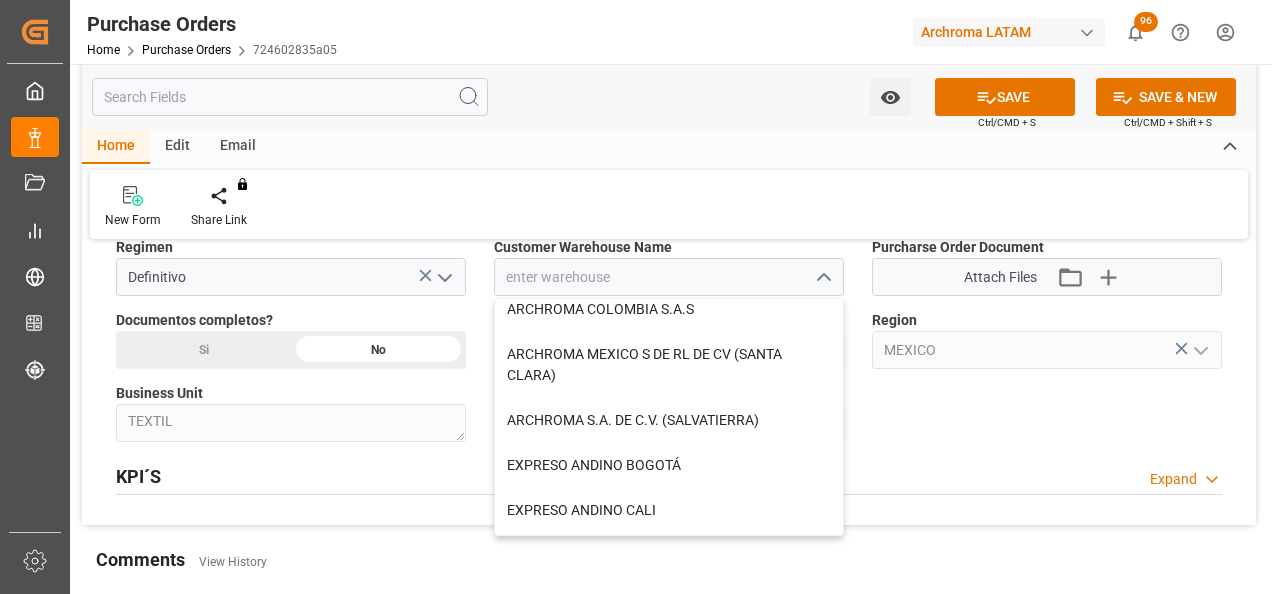 scroll, scrollTop: 200, scrollLeft: 0, axis: vertical 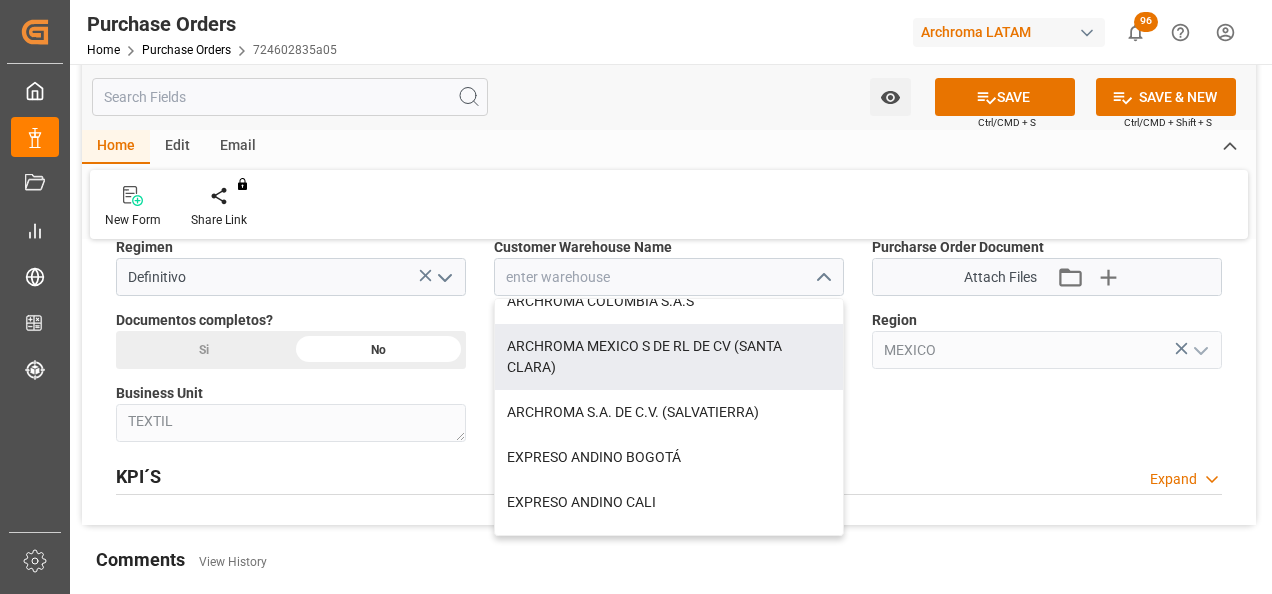 click on "ARCHROMA MEXICO S DE RL DE CV (SANTA CLARA)" at bounding box center [669, 357] 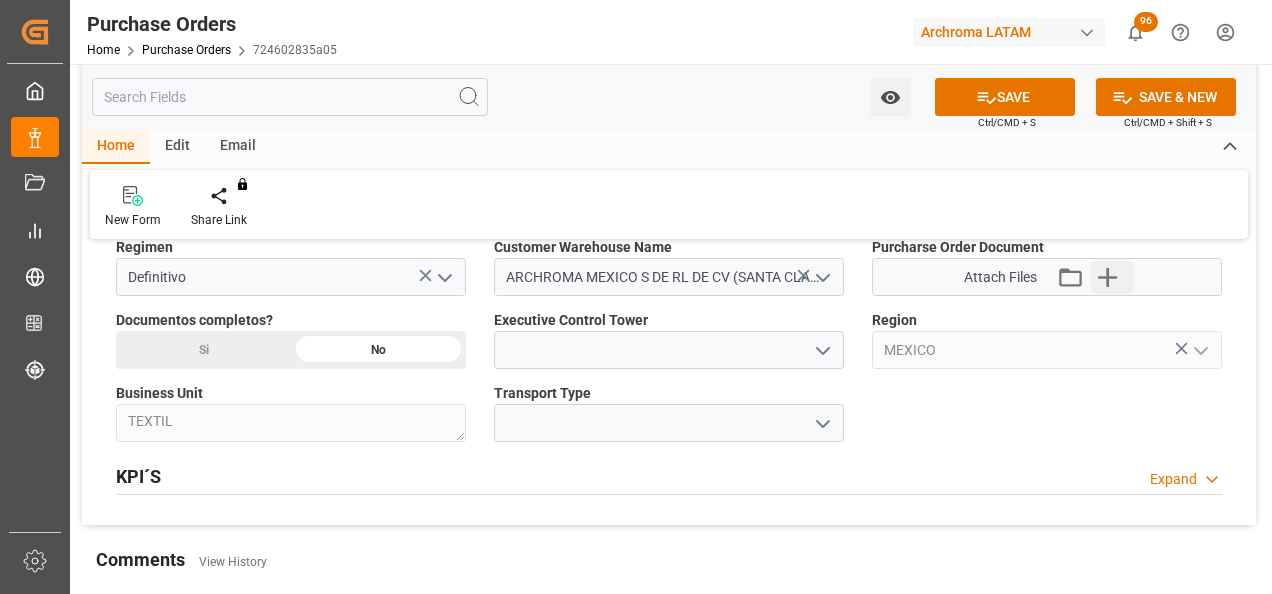 click 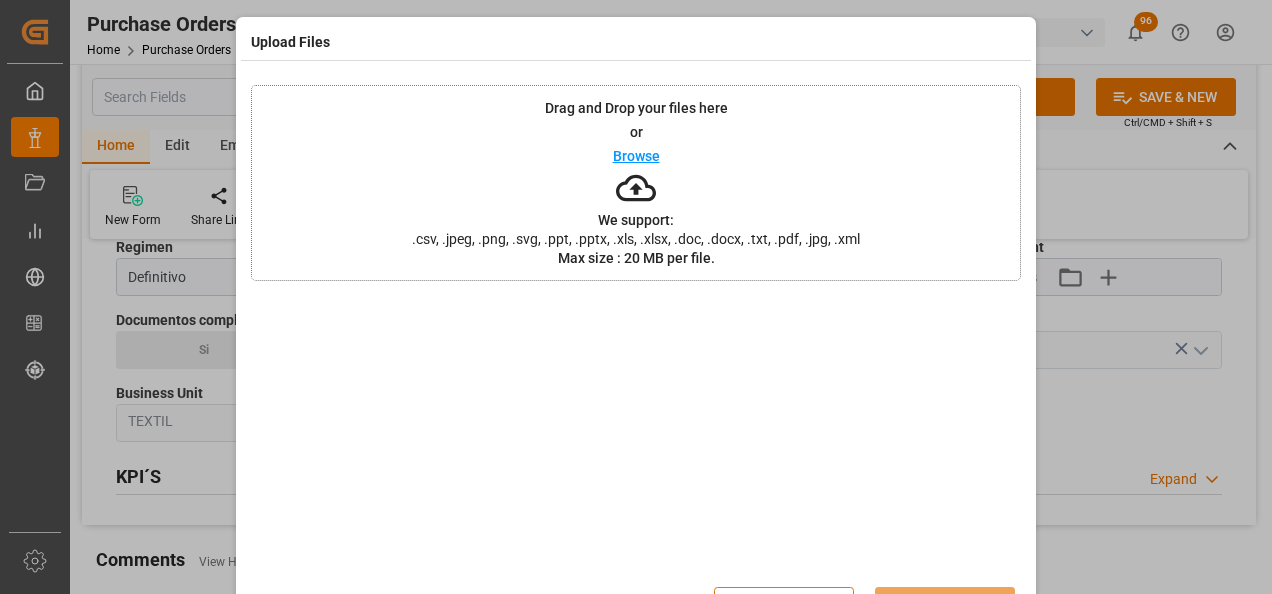 click on "Drag and Drop your files here or Browse We support: .csv, .jpeg, .png, .svg, .ppt, .pptx, .xls, .xlsx, .doc, .docx, .txt, .pdf, .jpg, .xml Max size : 20 MB per file." at bounding box center [636, 183] 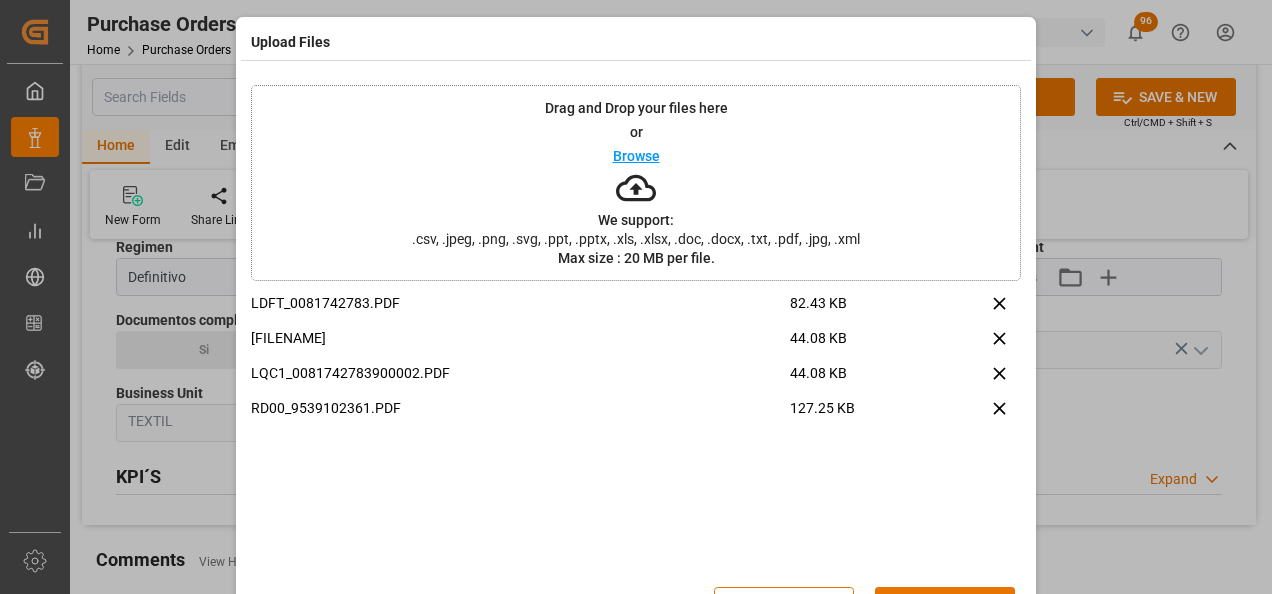 click on "Upload" at bounding box center (945, 606) 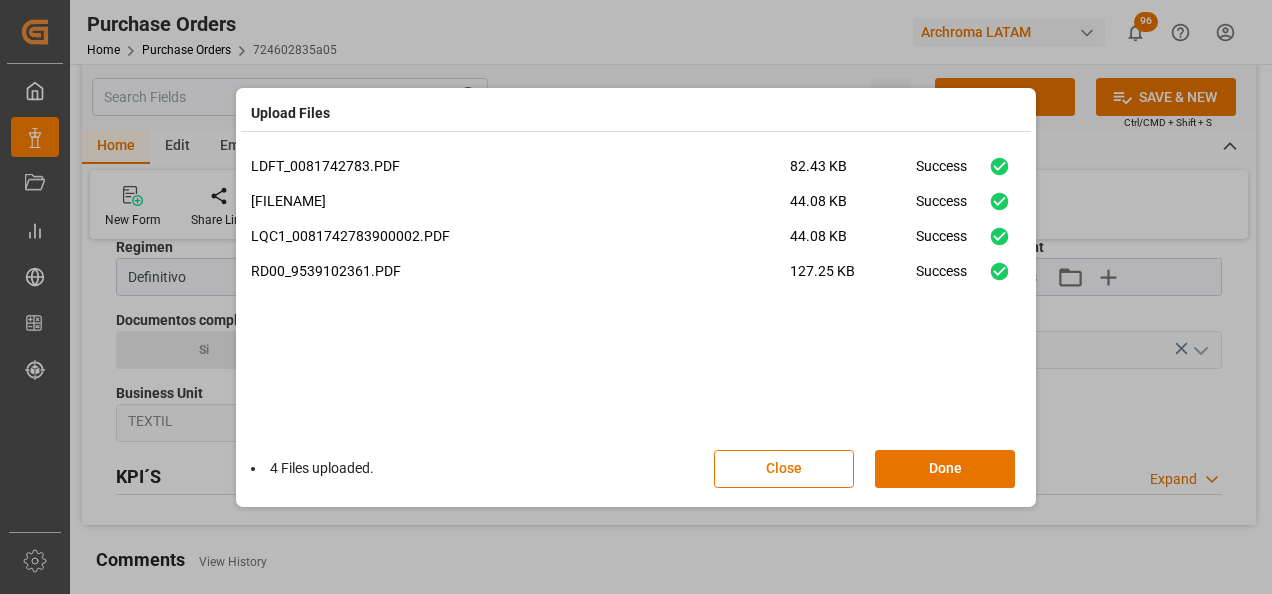 click on "Done" at bounding box center (945, 469) 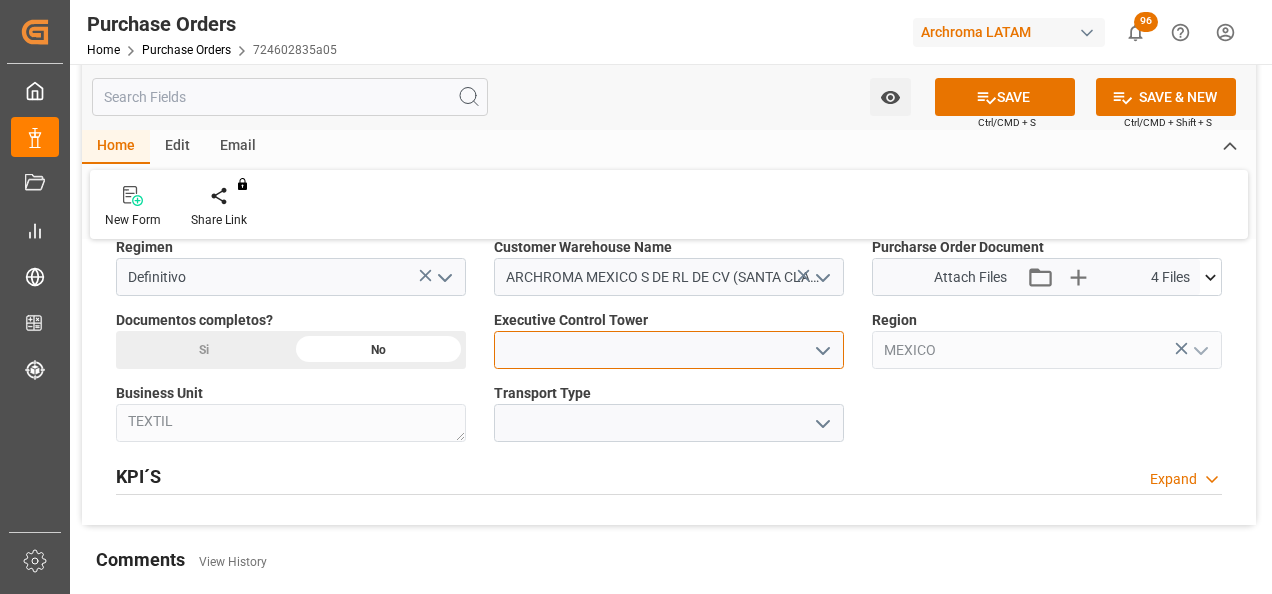click at bounding box center [669, 350] 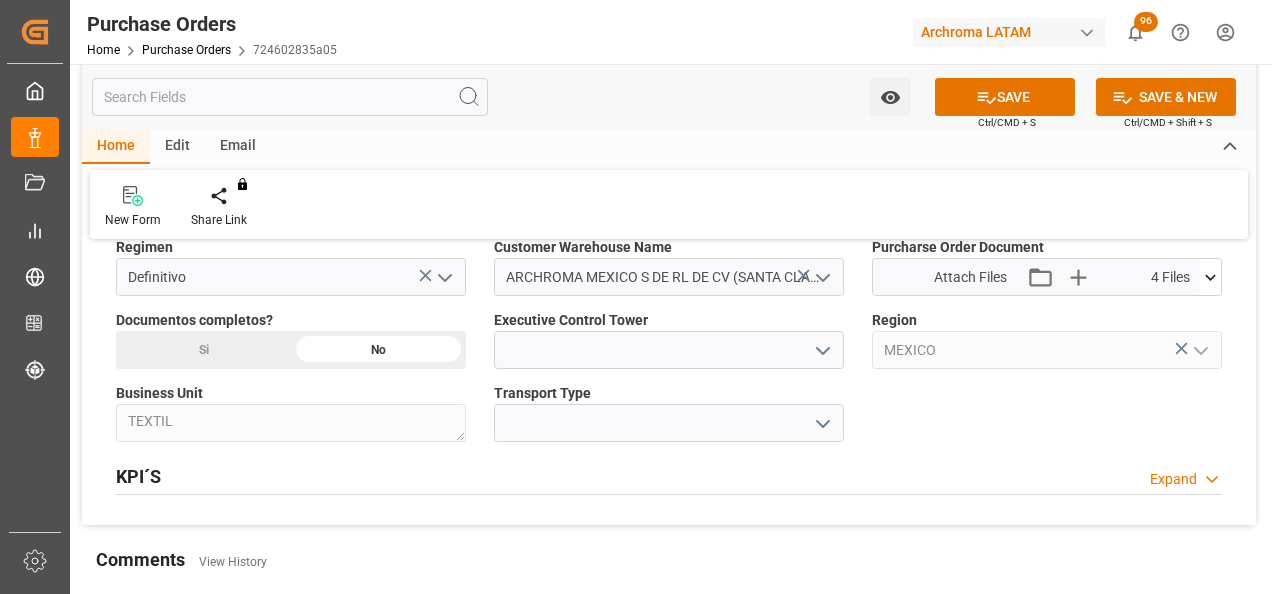 click 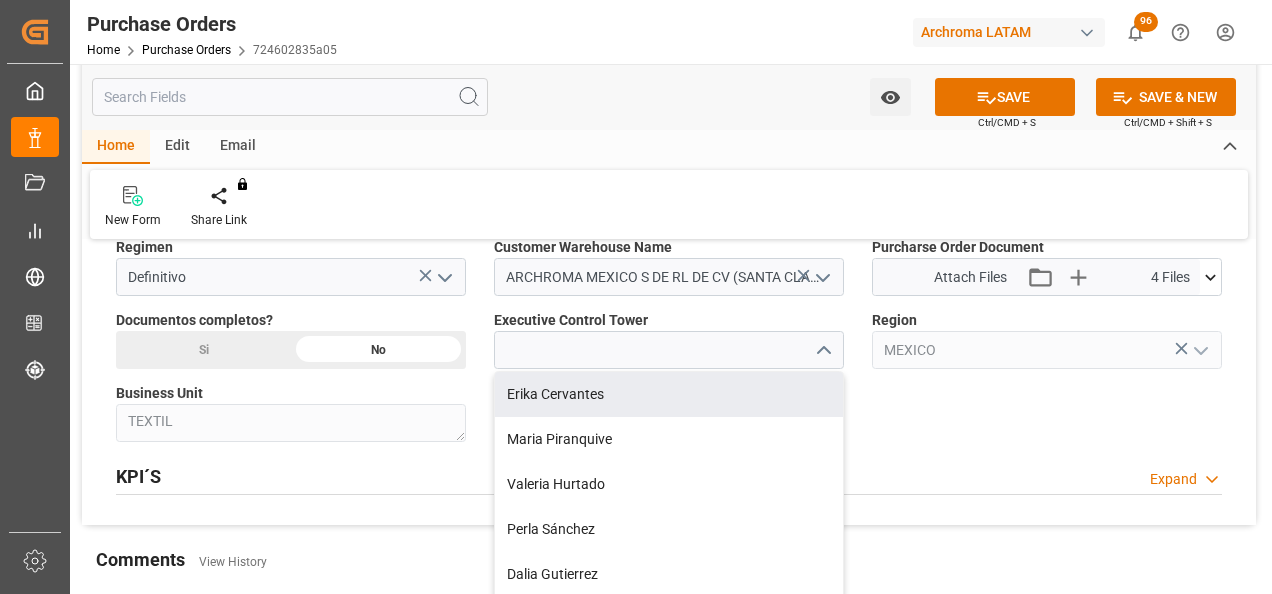 click on "Erika Cervantes" at bounding box center (669, 394) 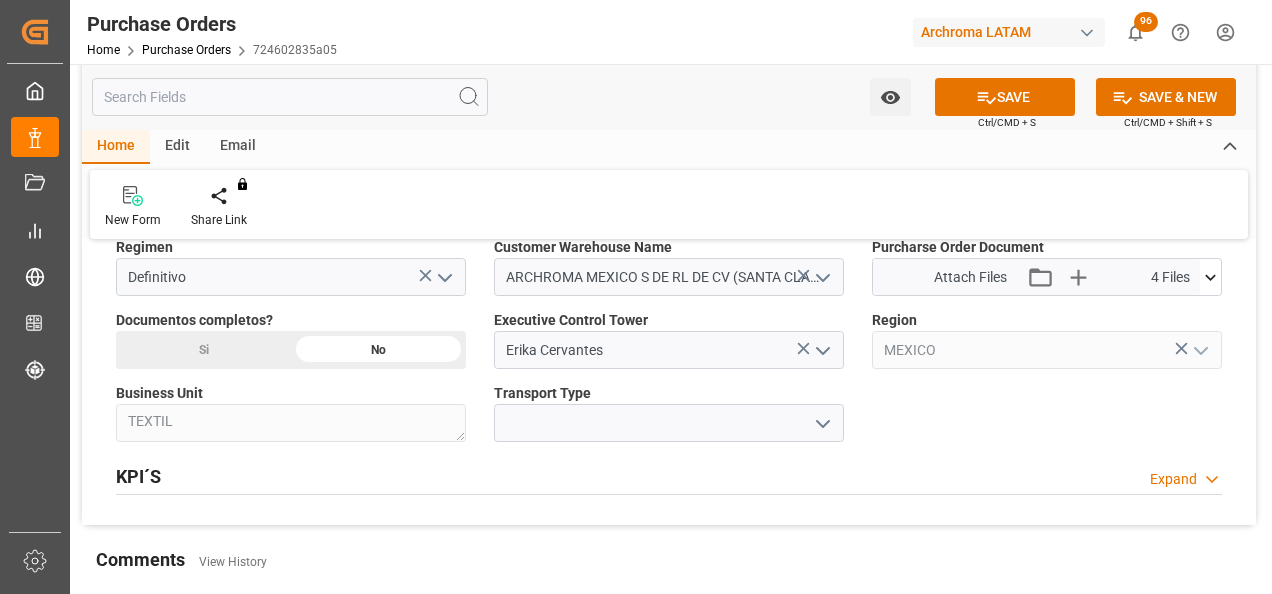 click 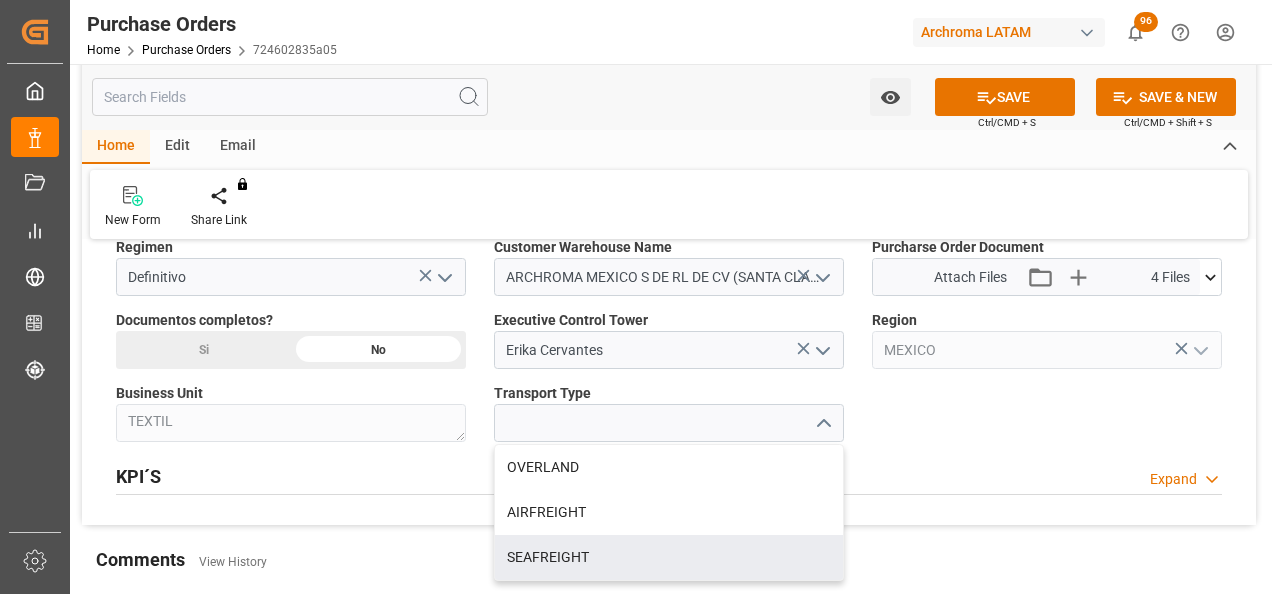 click on "SEAFREIGHT" at bounding box center [669, 557] 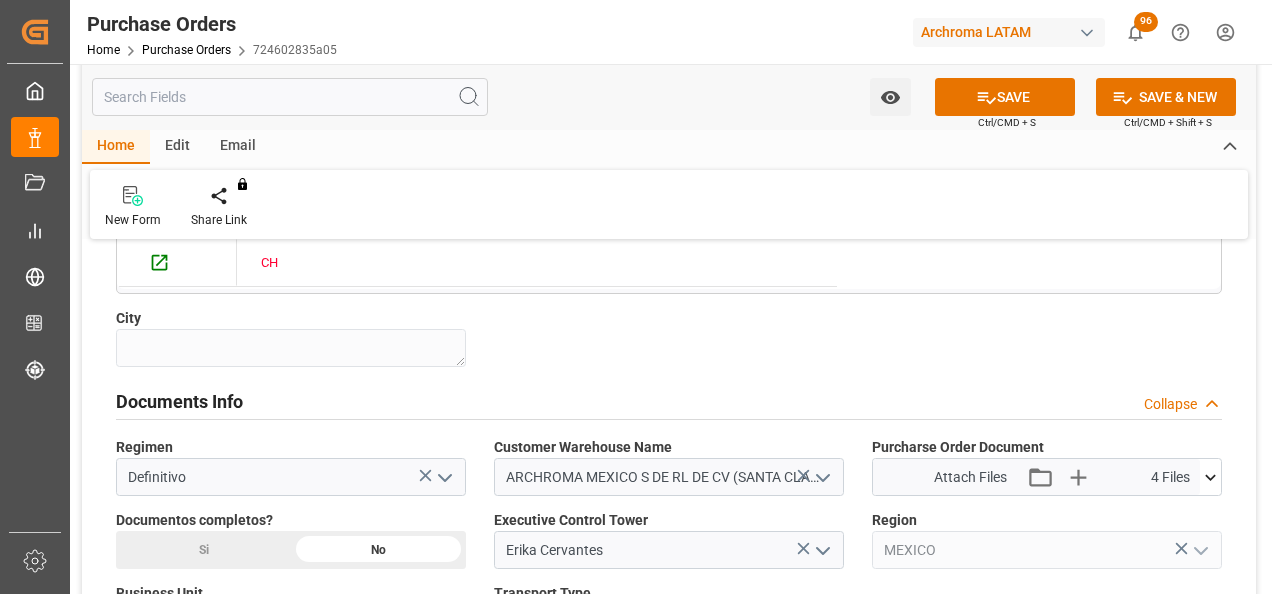 scroll, scrollTop: 1600, scrollLeft: 0, axis: vertical 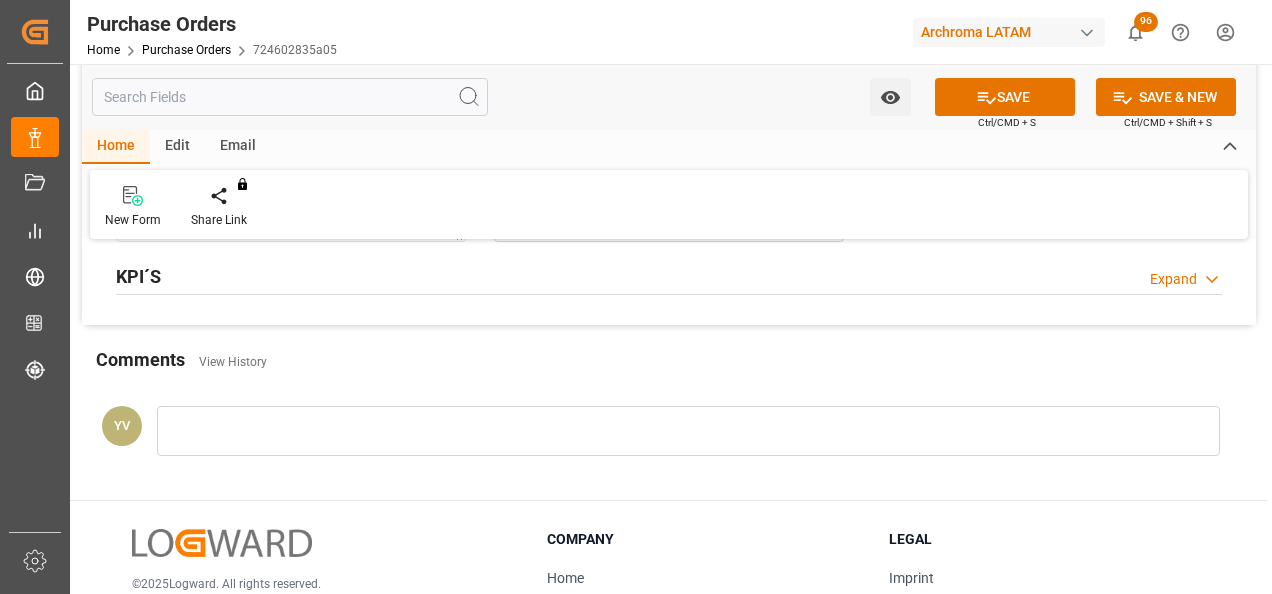 click at bounding box center (688, 431) 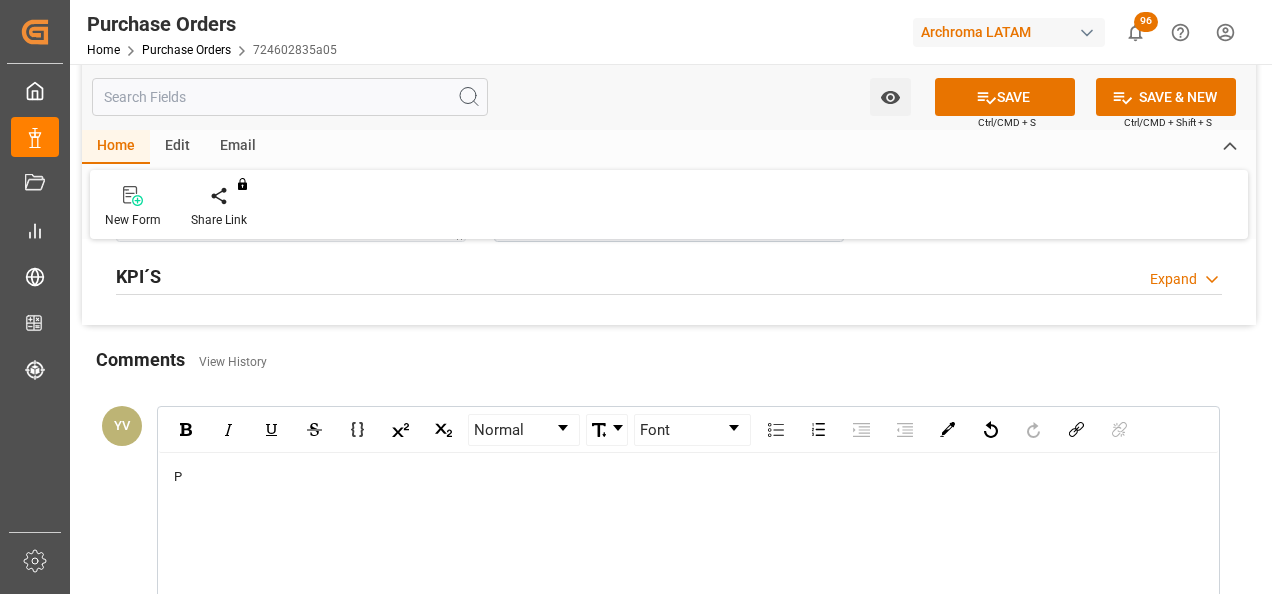 type 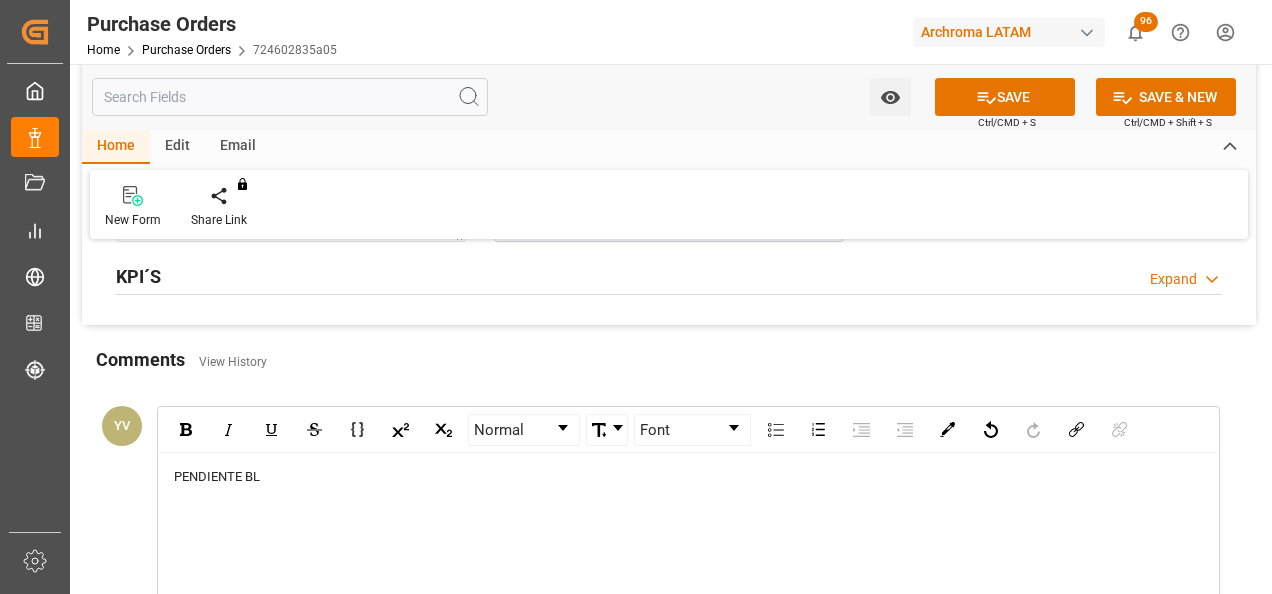 scroll, scrollTop: 1800, scrollLeft: 0, axis: vertical 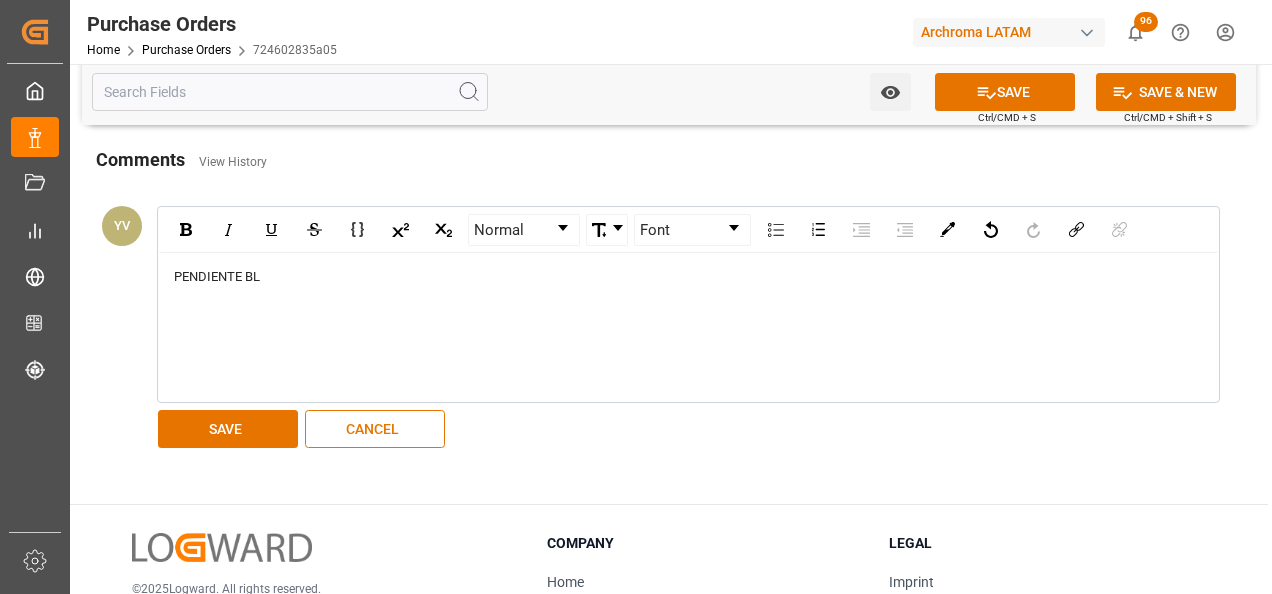click on "SAVE" at bounding box center [228, 429] 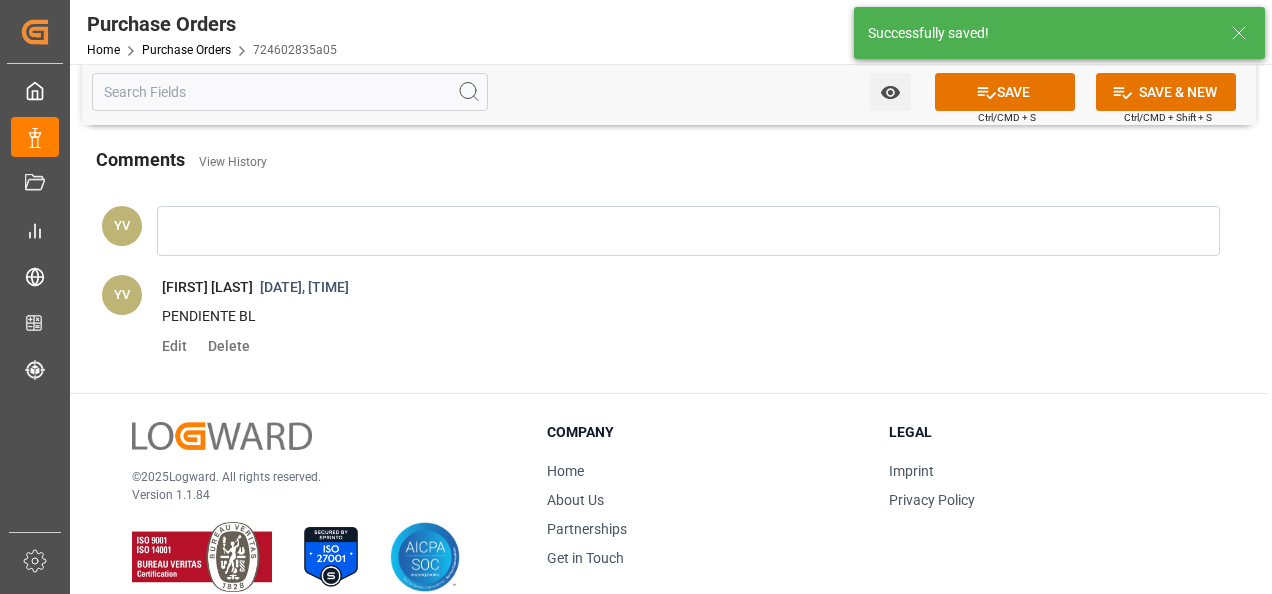 click 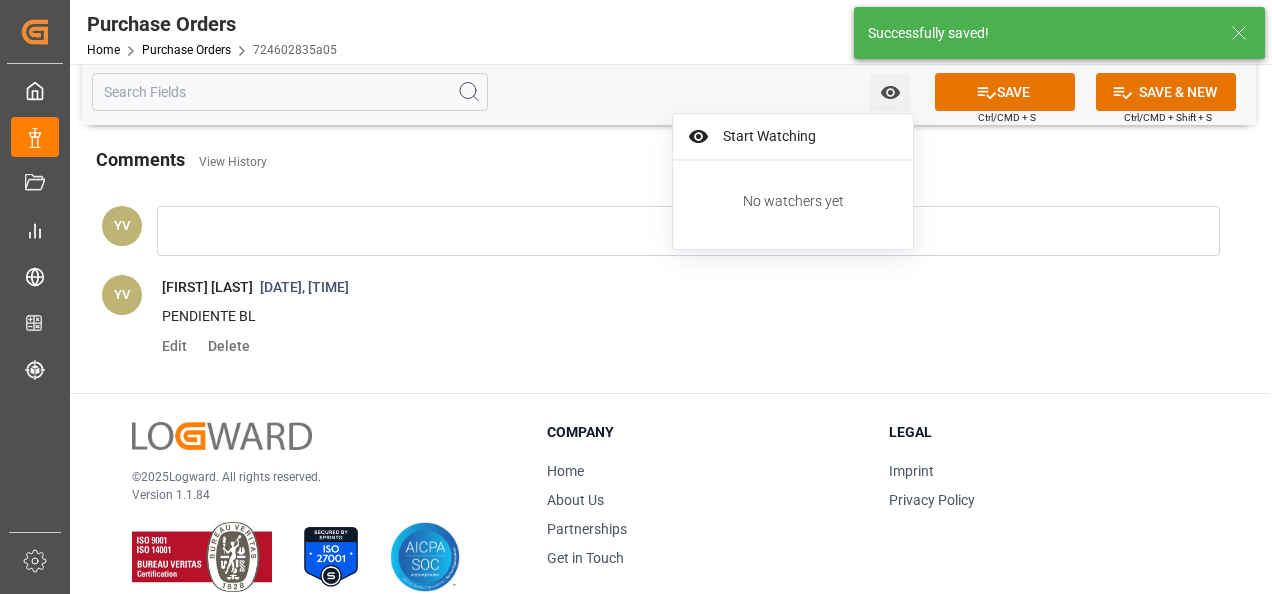 click on "Start Watching" at bounding box center (807, 136) 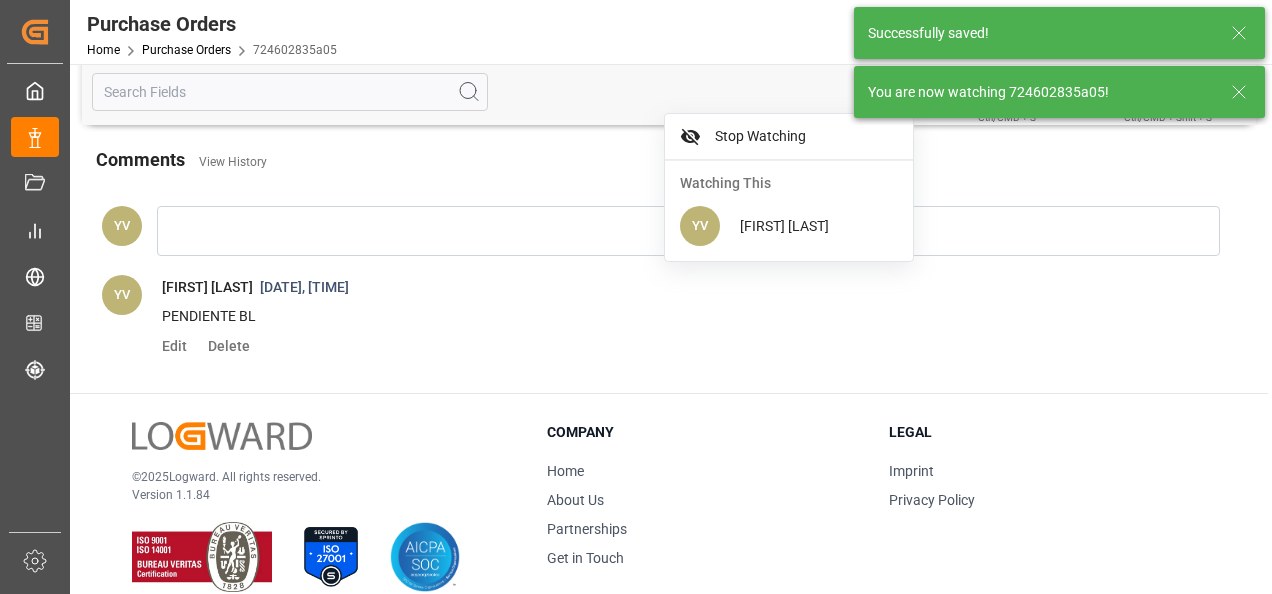 click 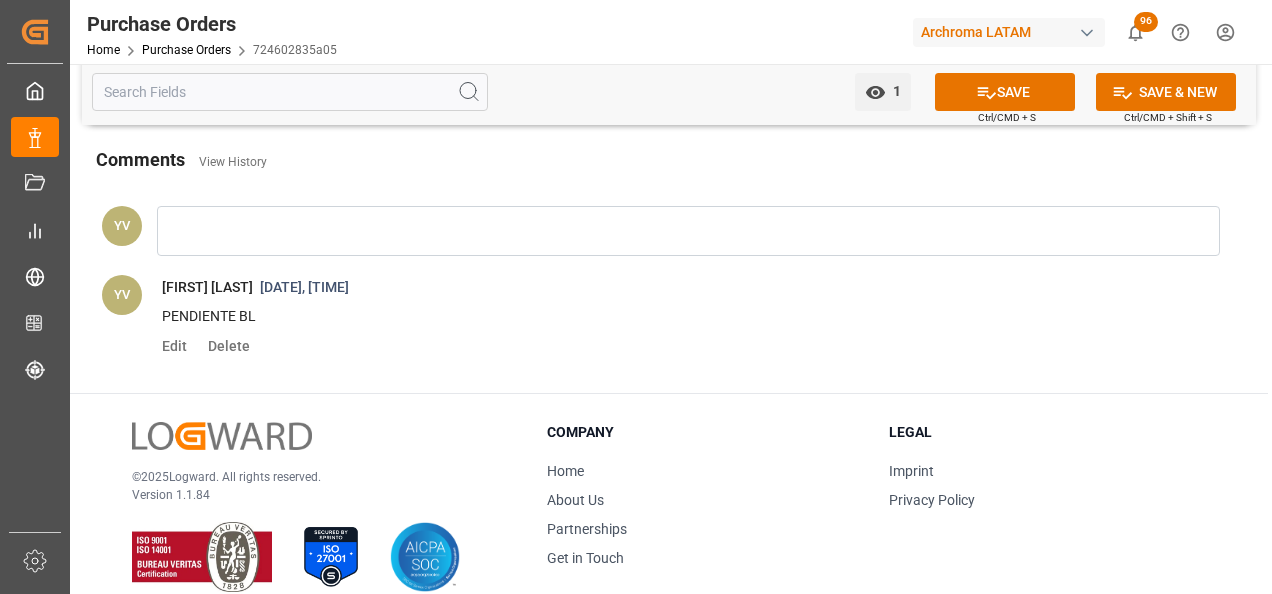 click on "SAVE" at bounding box center (1005, 92) 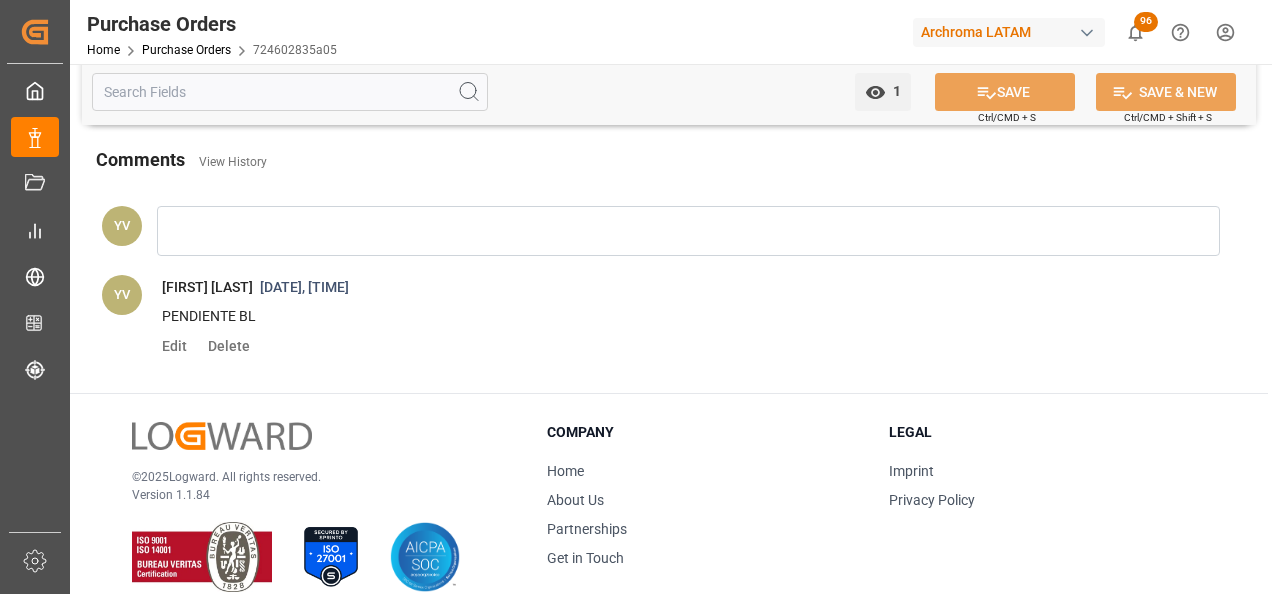 click on "Purchase Orders" at bounding box center [186, 50] 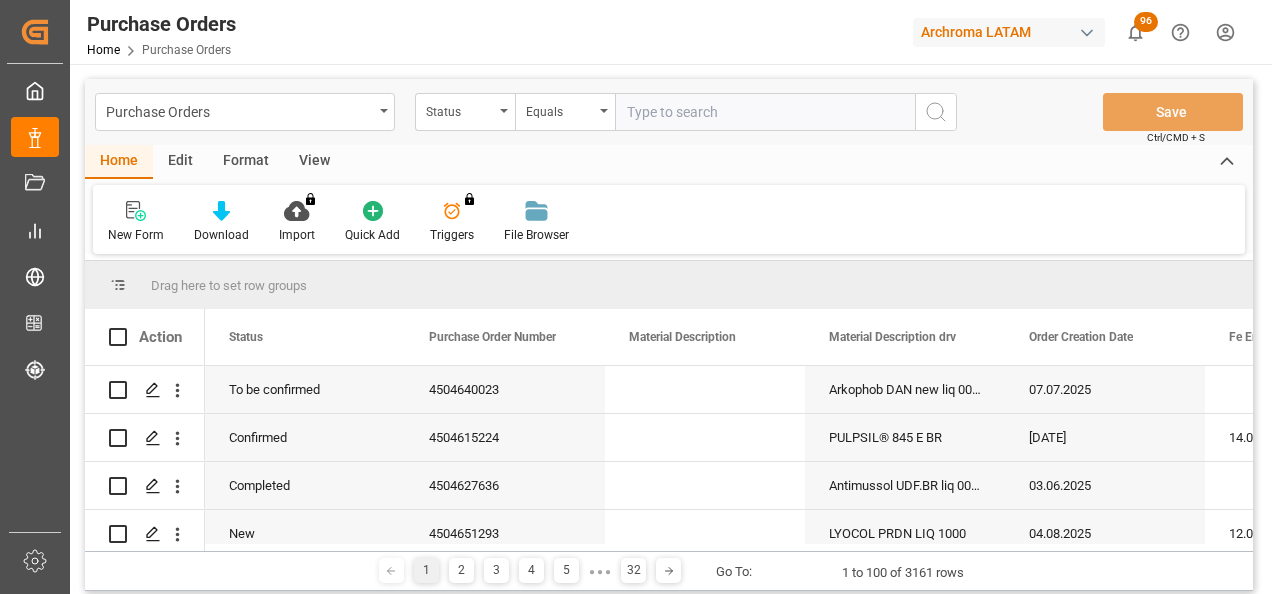 click on "Equals" at bounding box center (565, 112) 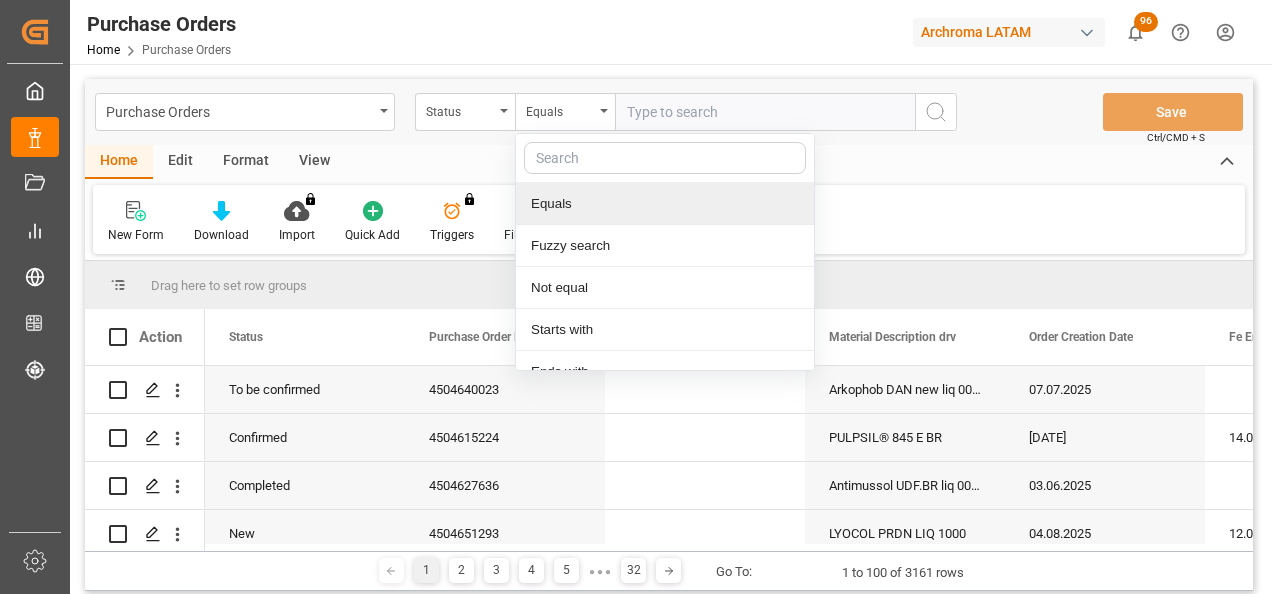 click on "Status" at bounding box center [460, 109] 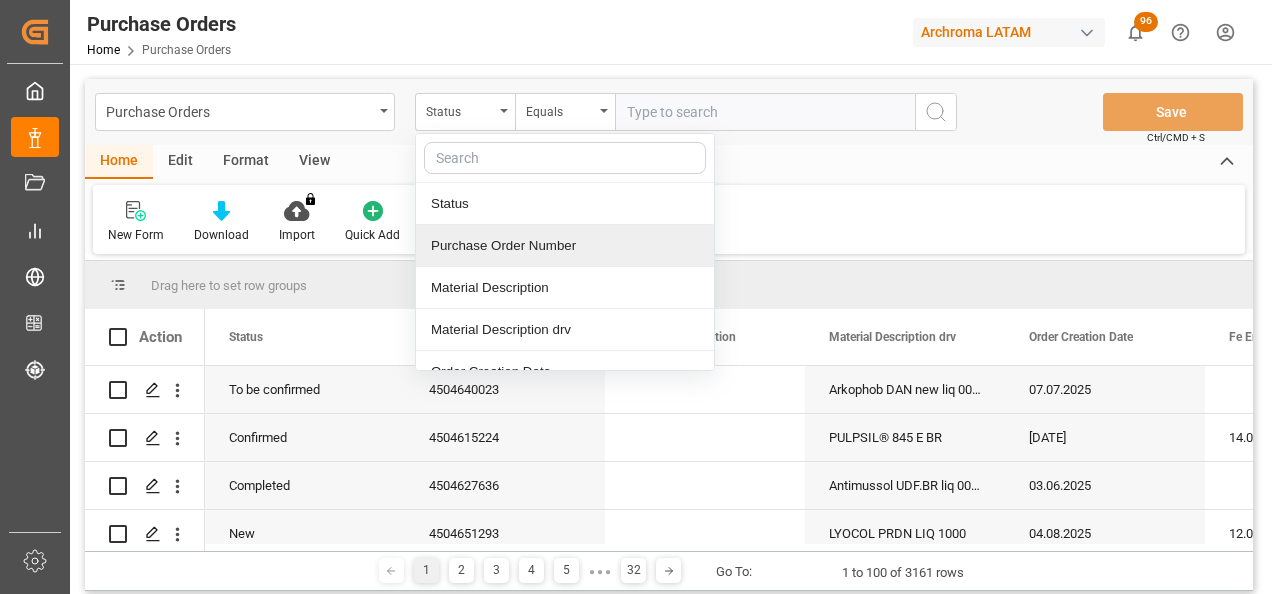 click on "Purchase Order Number" at bounding box center [565, 246] 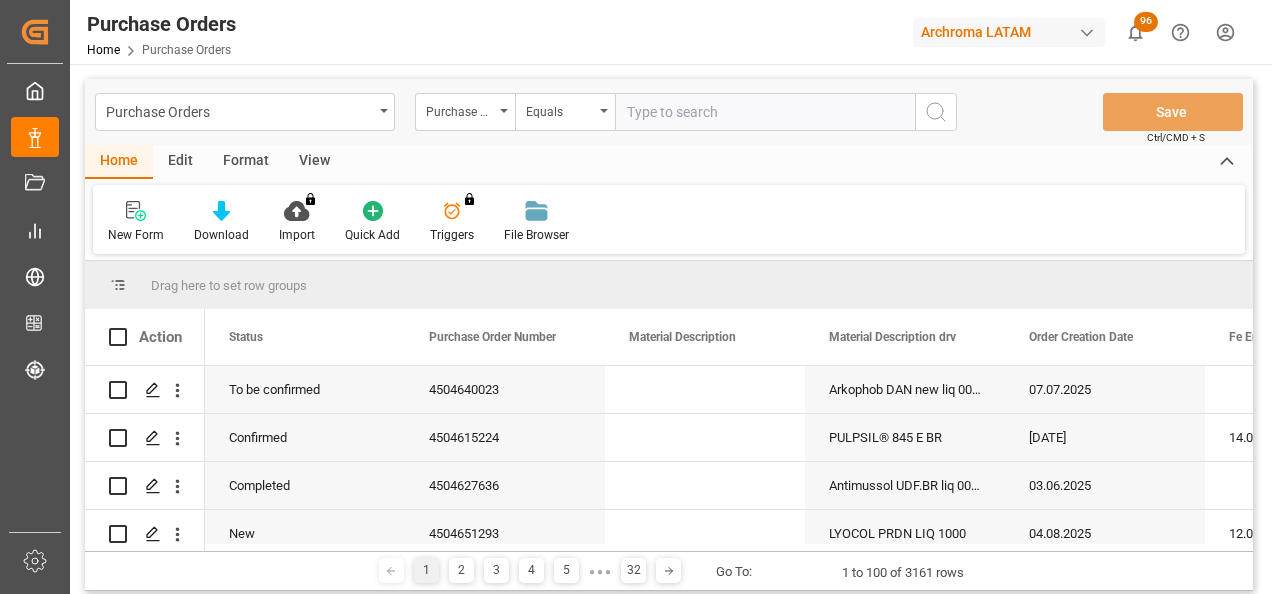 click at bounding box center (765, 112) 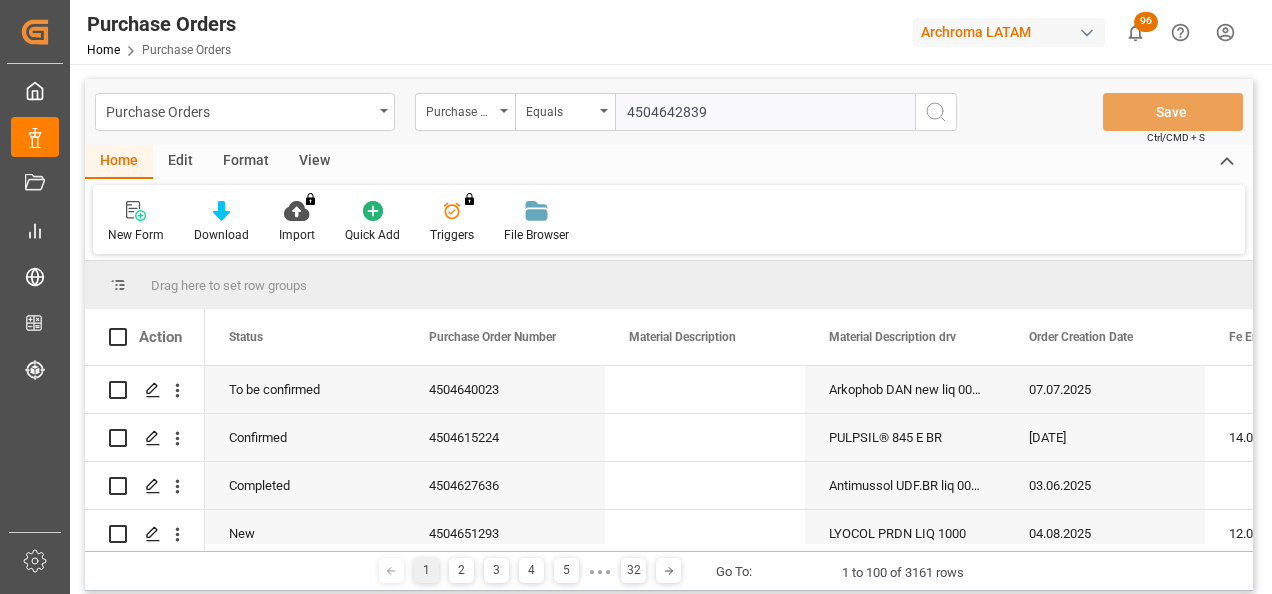 type 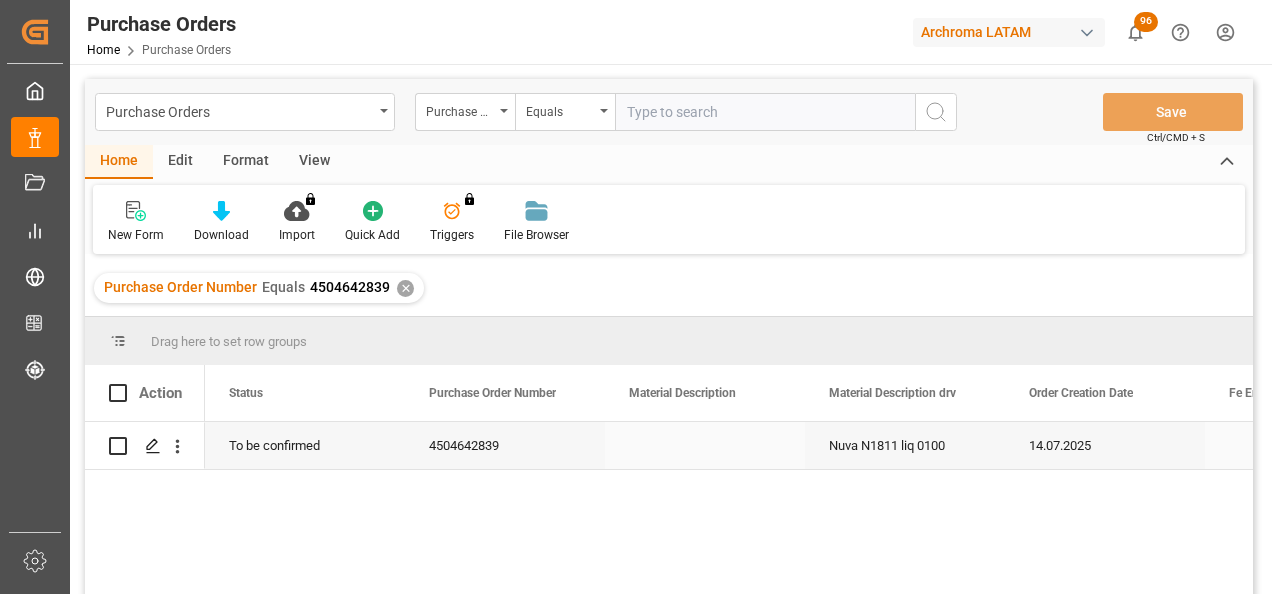 click at bounding box center [152, 446] 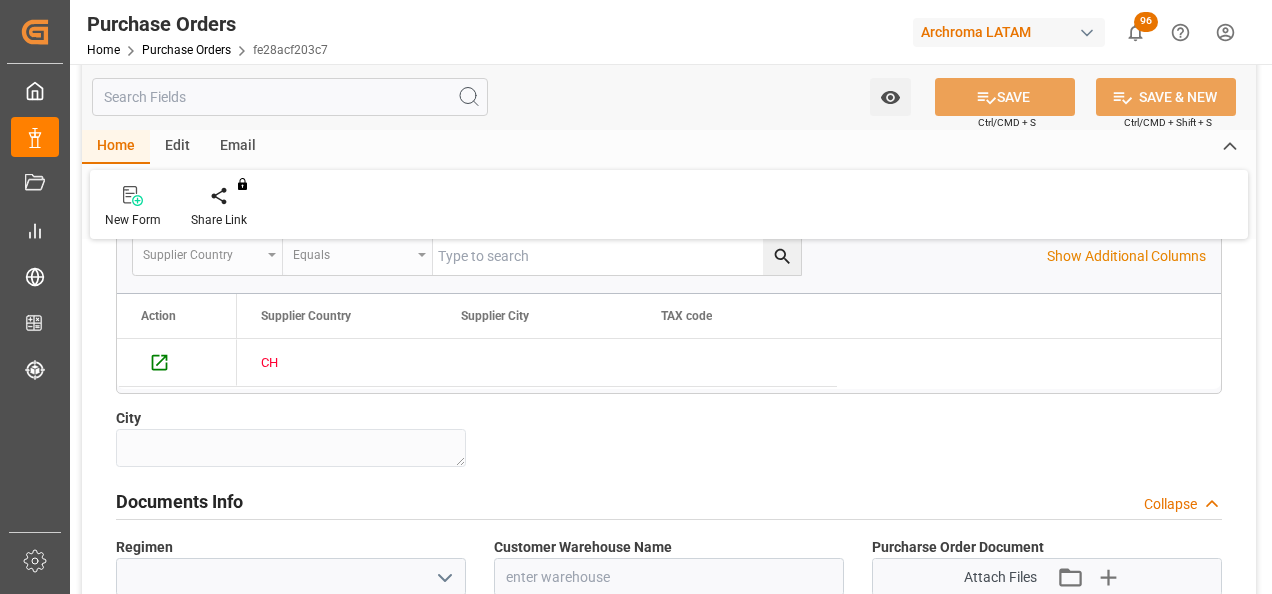 scroll, scrollTop: 1400, scrollLeft: 0, axis: vertical 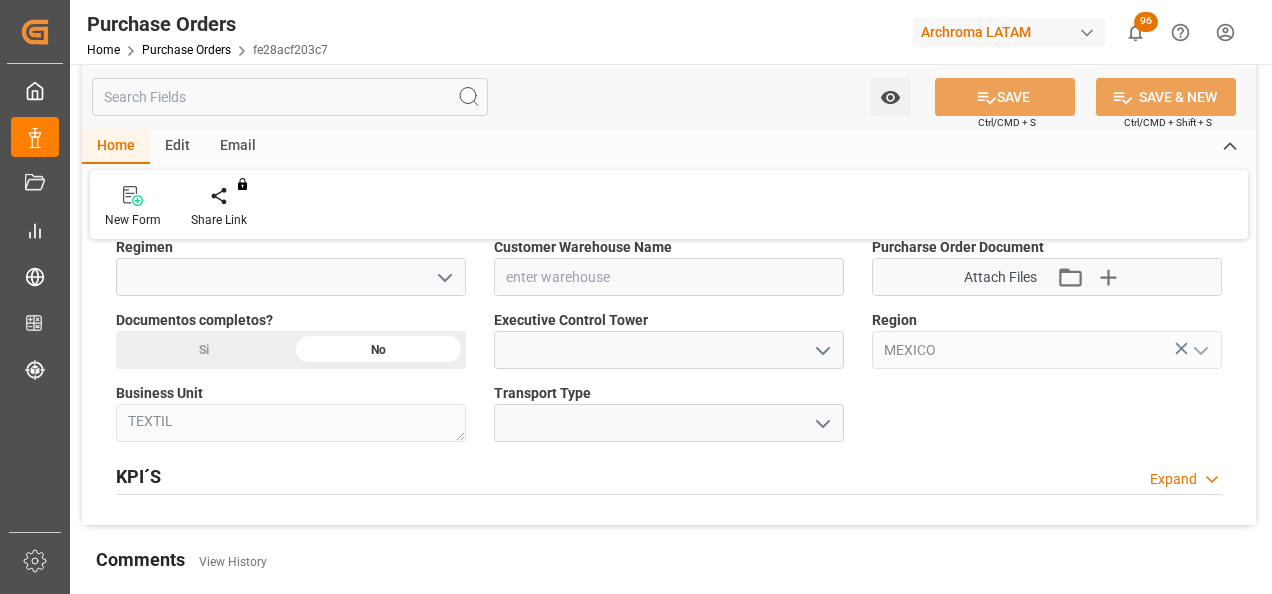click at bounding box center [444, 277] 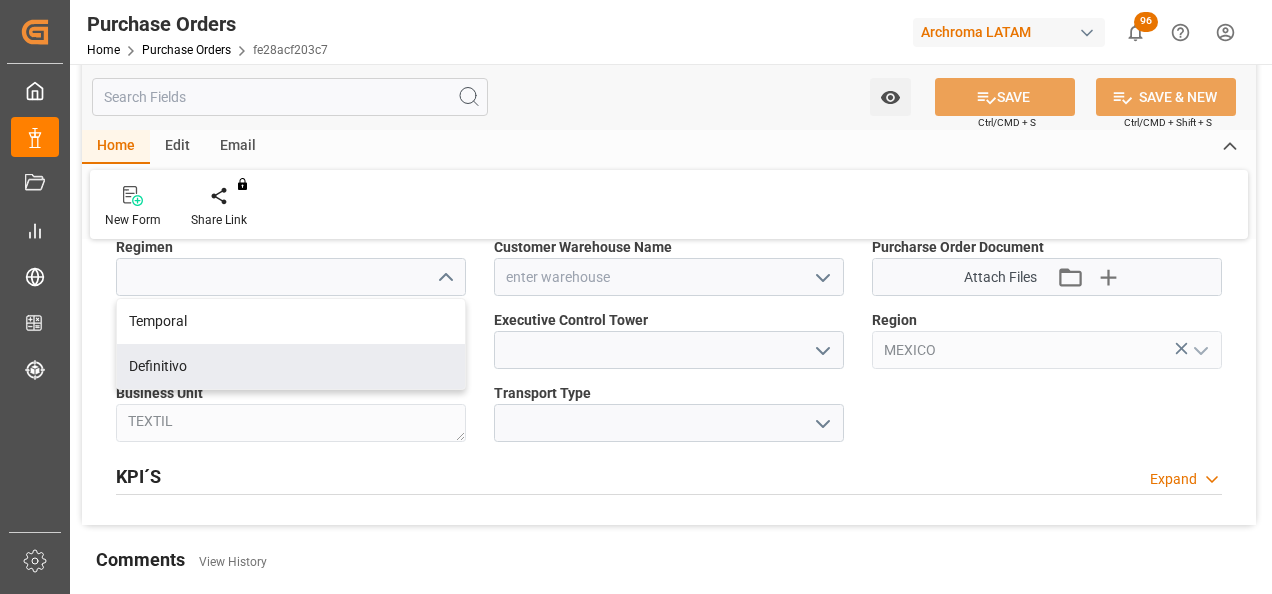 click on "Definitivo" at bounding box center [291, 366] 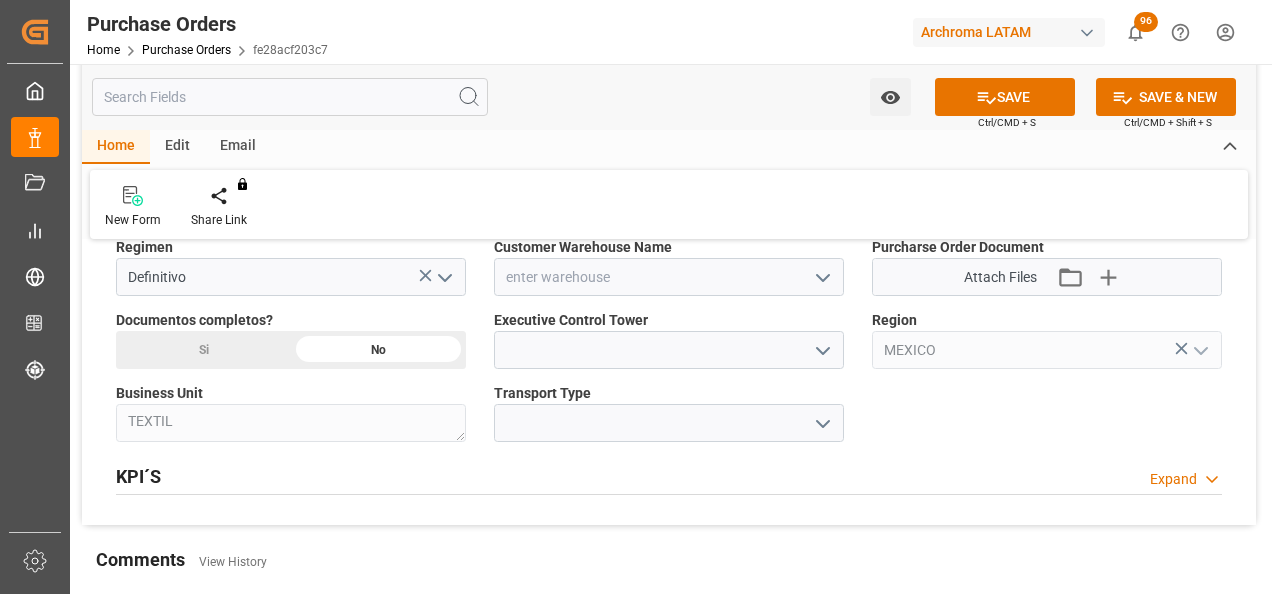 click 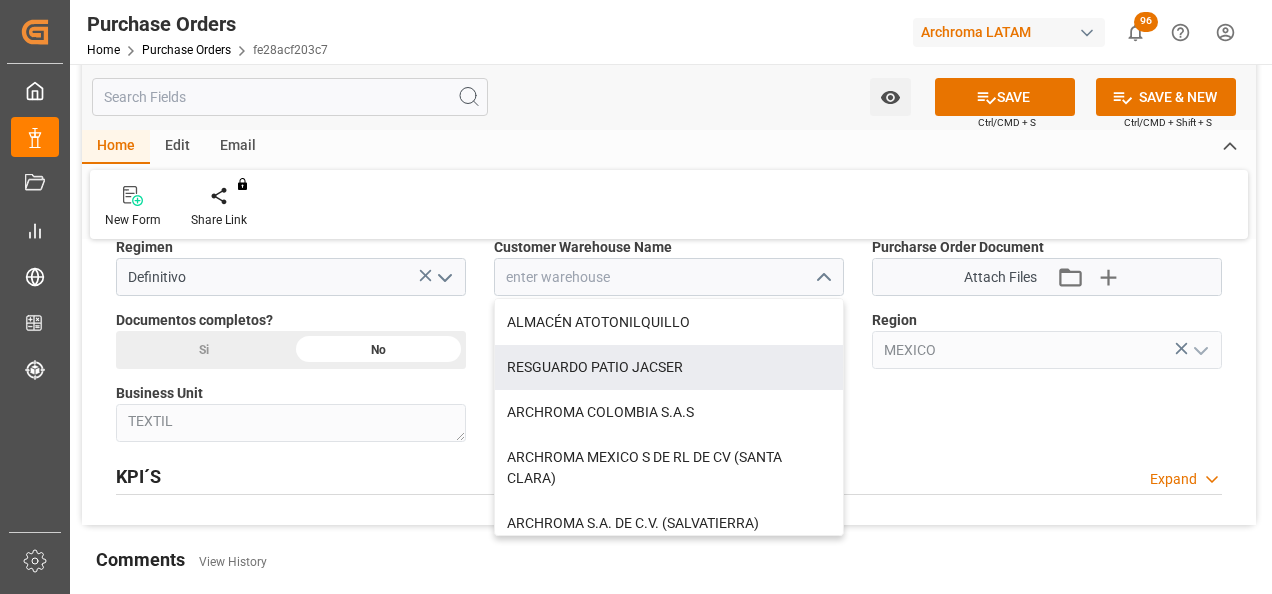 scroll, scrollTop: 200, scrollLeft: 0, axis: vertical 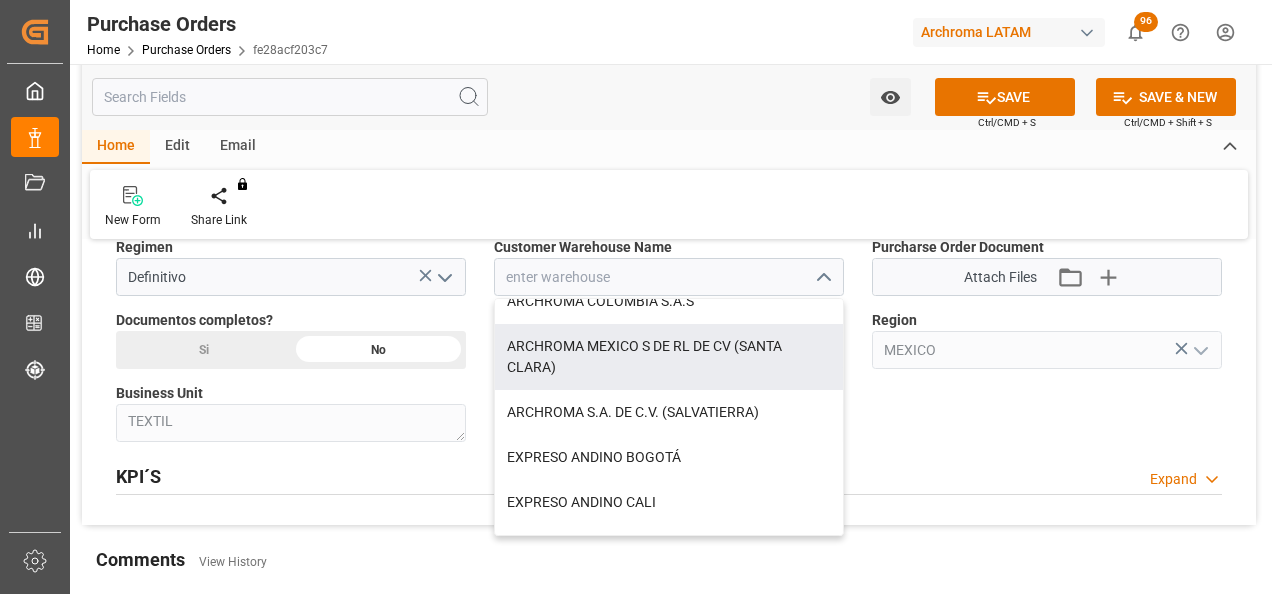 click on "ARCHROMA MEXICO S DE RL DE CV (SANTA CLARA)" at bounding box center (669, 357) 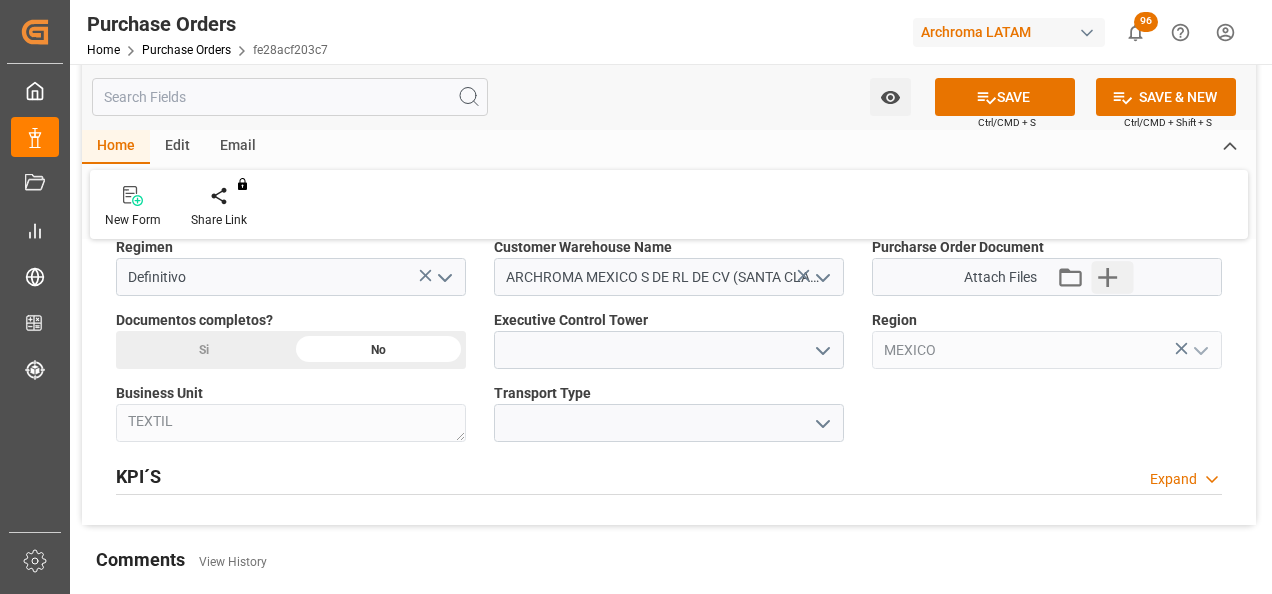 click 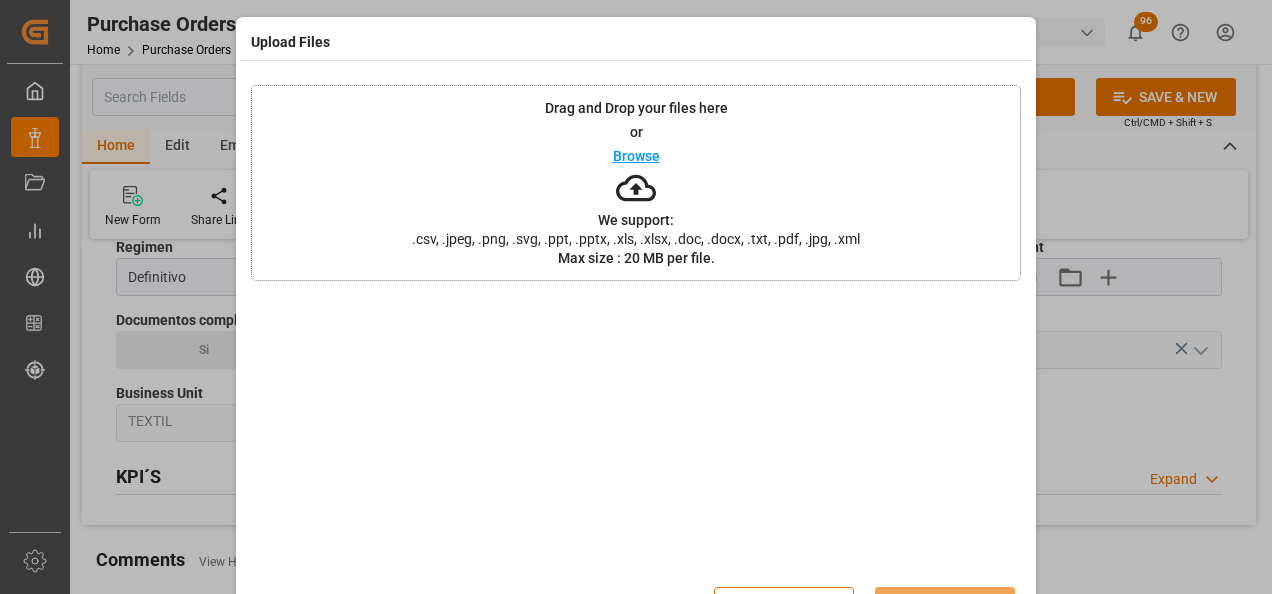 click on "Drag and Drop your files here or Browse We support: .csv, .jpeg, .png, .svg, .ppt, .pptx, .xls, .xlsx, .doc, .docx, .txt, .pdf, .jpg, .xml Max size : 20 MB per file." at bounding box center [636, 183] 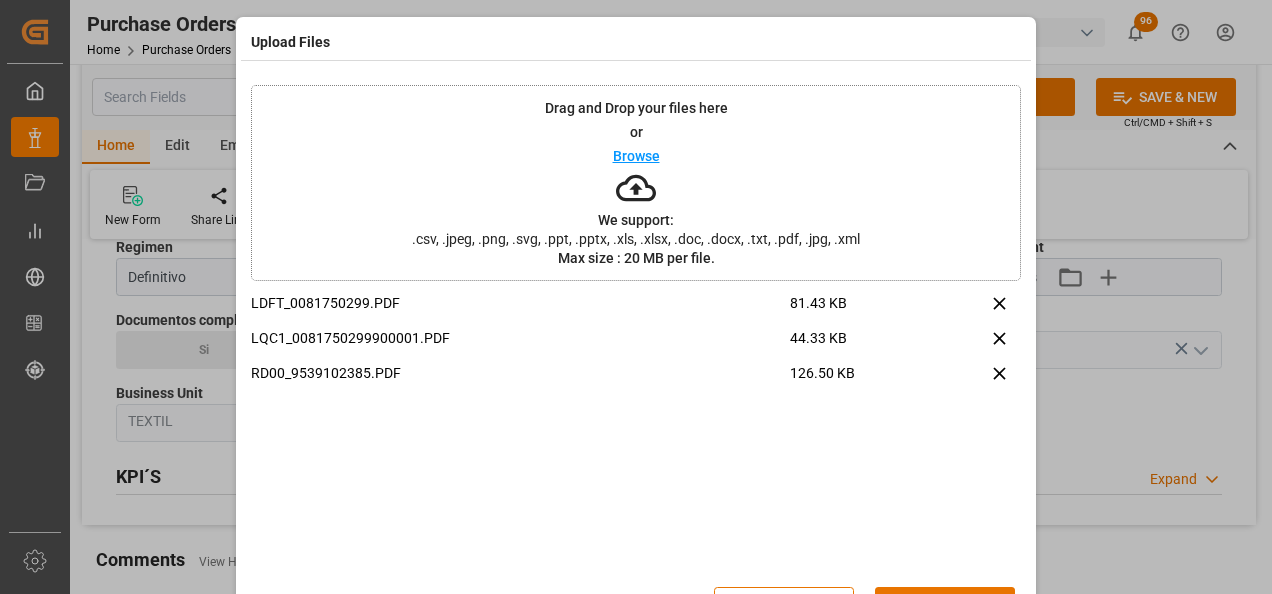 click on "Upload" at bounding box center (945, 606) 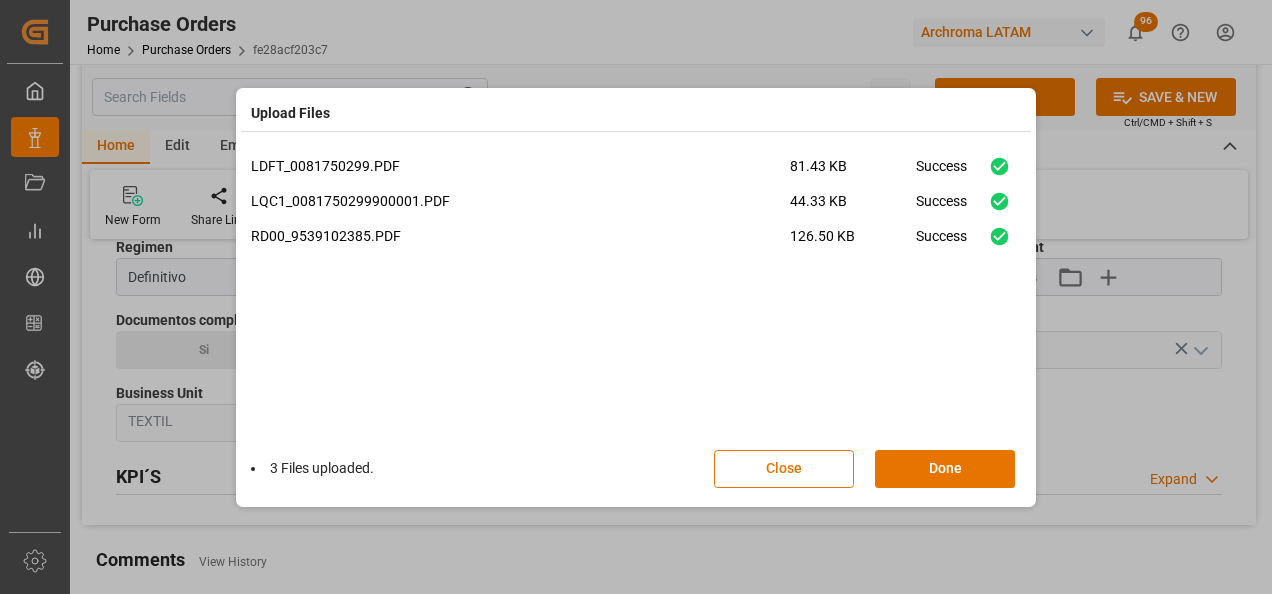 click on "Done" at bounding box center (945, 469) 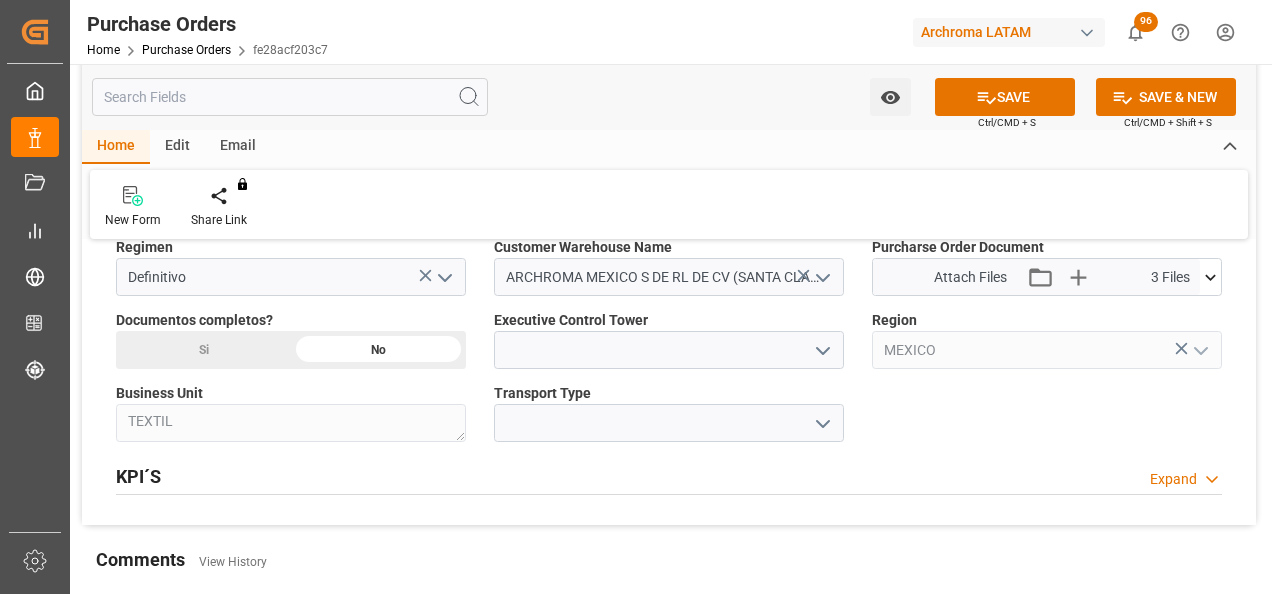 click 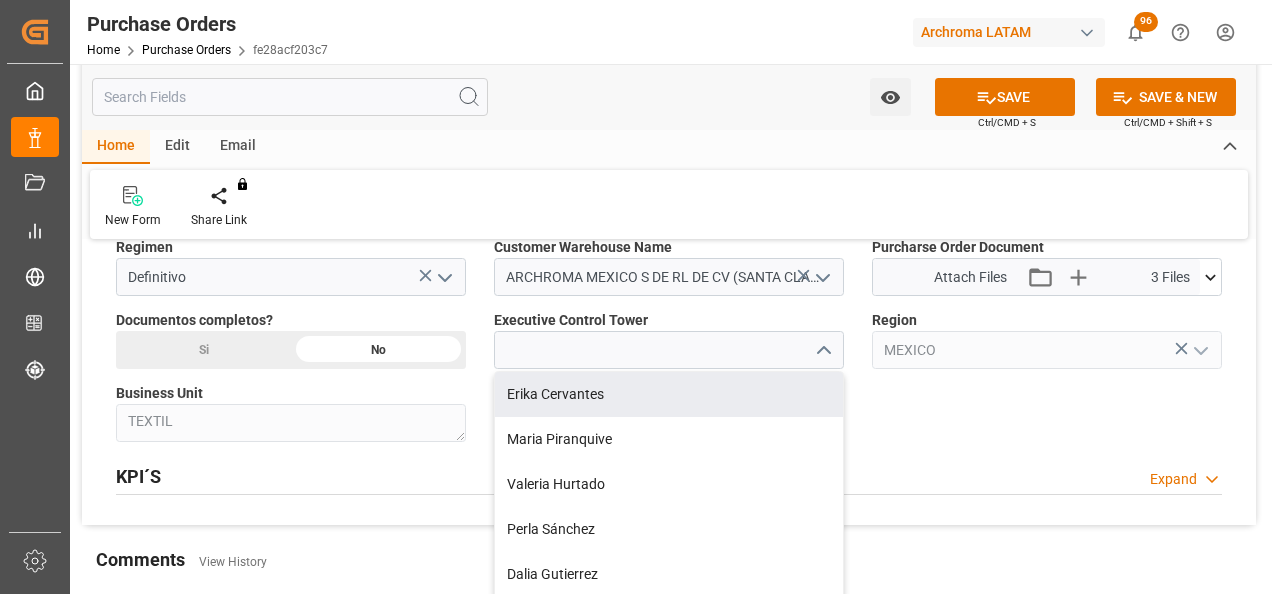 click on "Erika Cervantes" at bounding box center (669, 394) 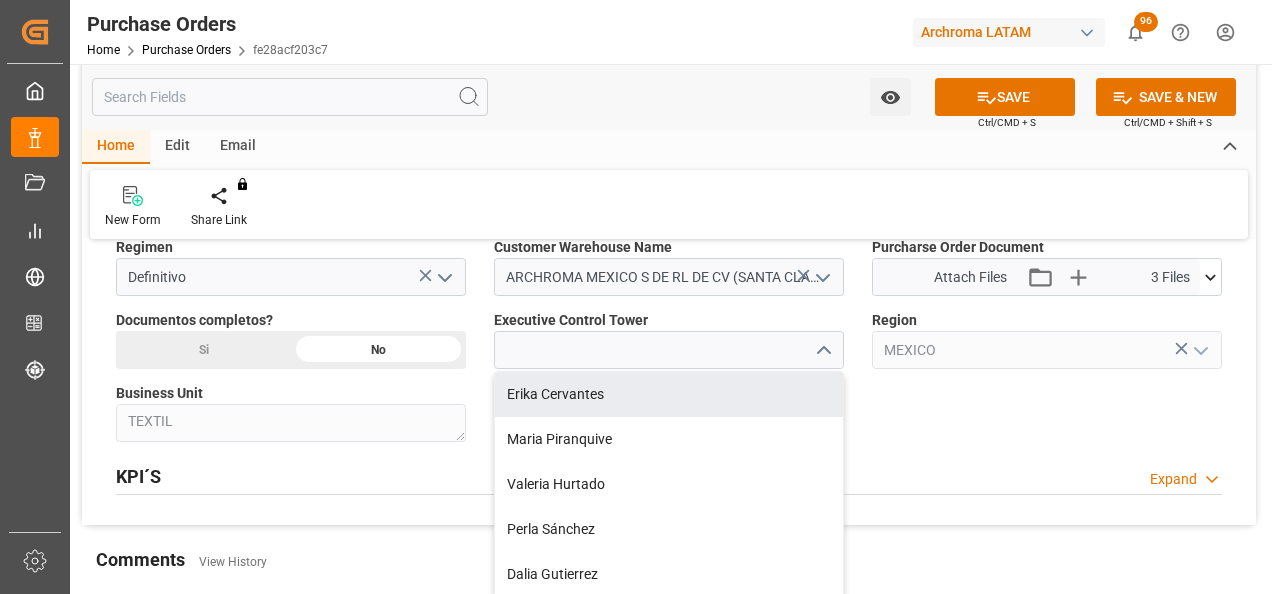 type on "Erika Cervantes" 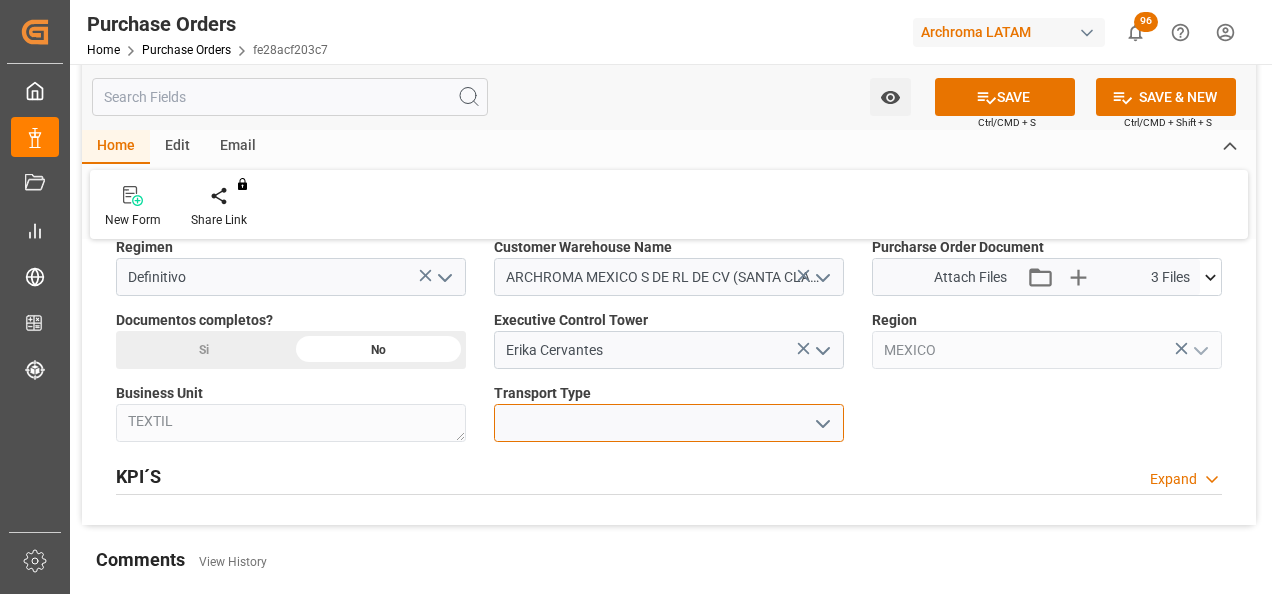 click at bounding box center (669, 423) 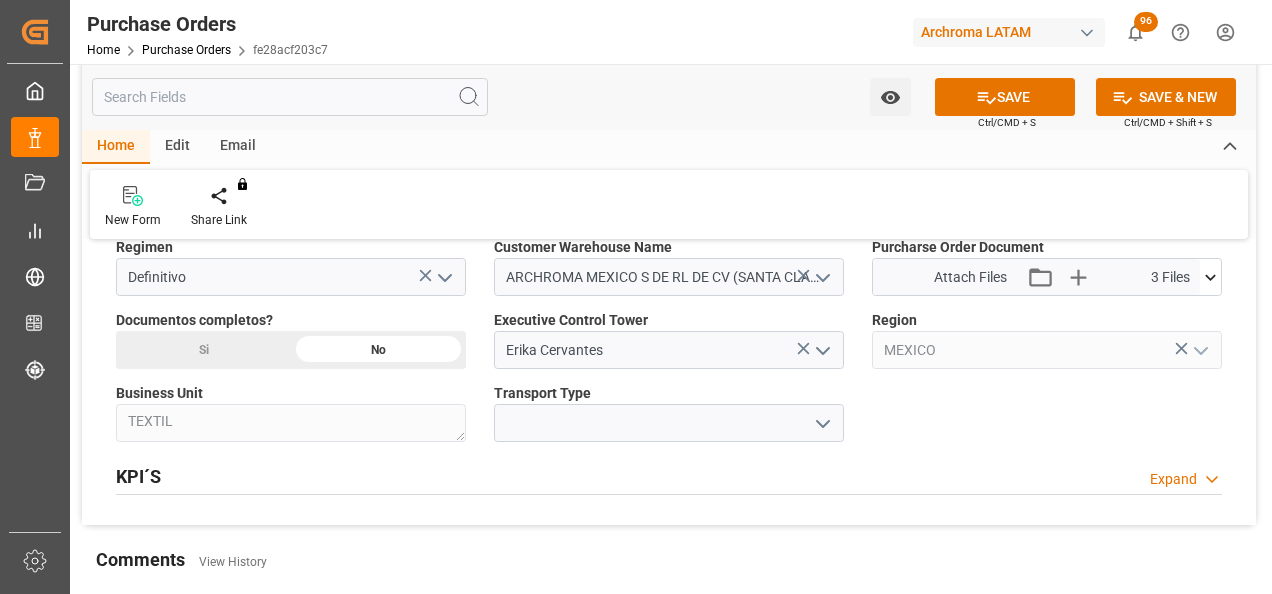 click 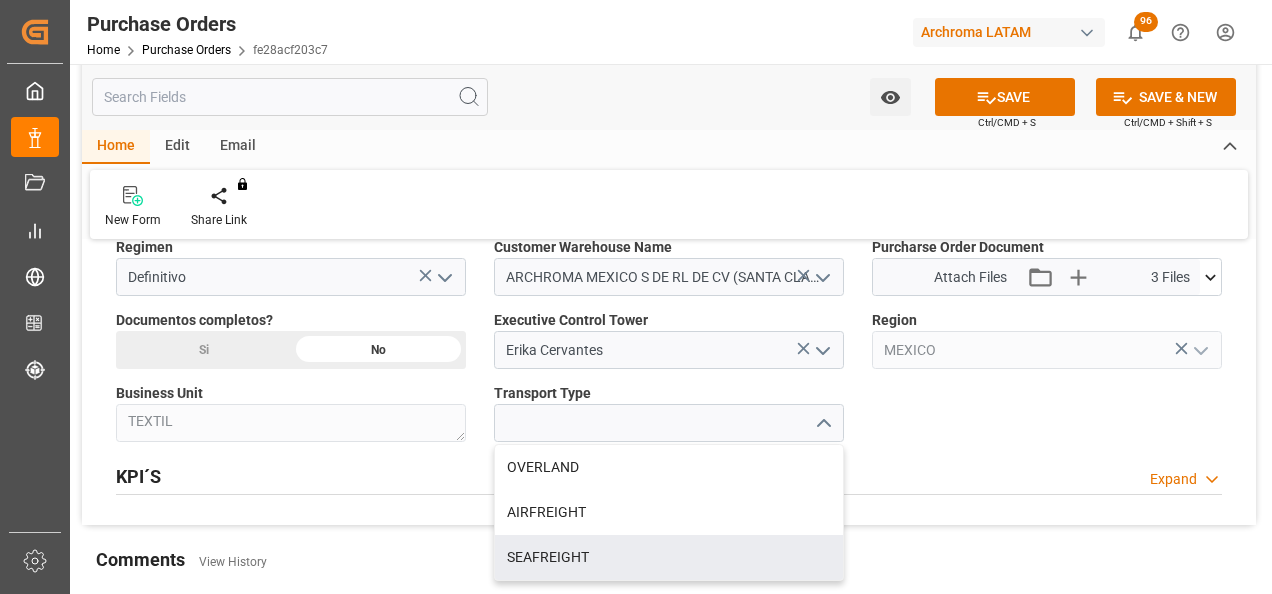 click on "SEAFREIGHT" at bounding box center (669, 557) 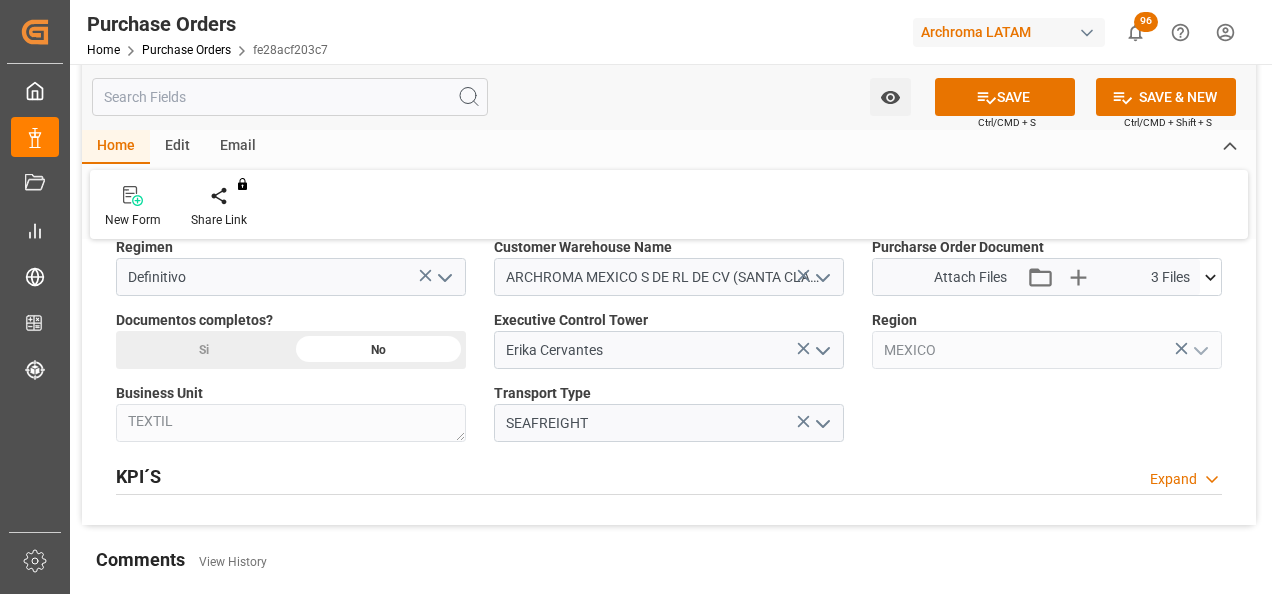 scroll, scrollTop: 1500, scrollLeft: 0, axis: vertical 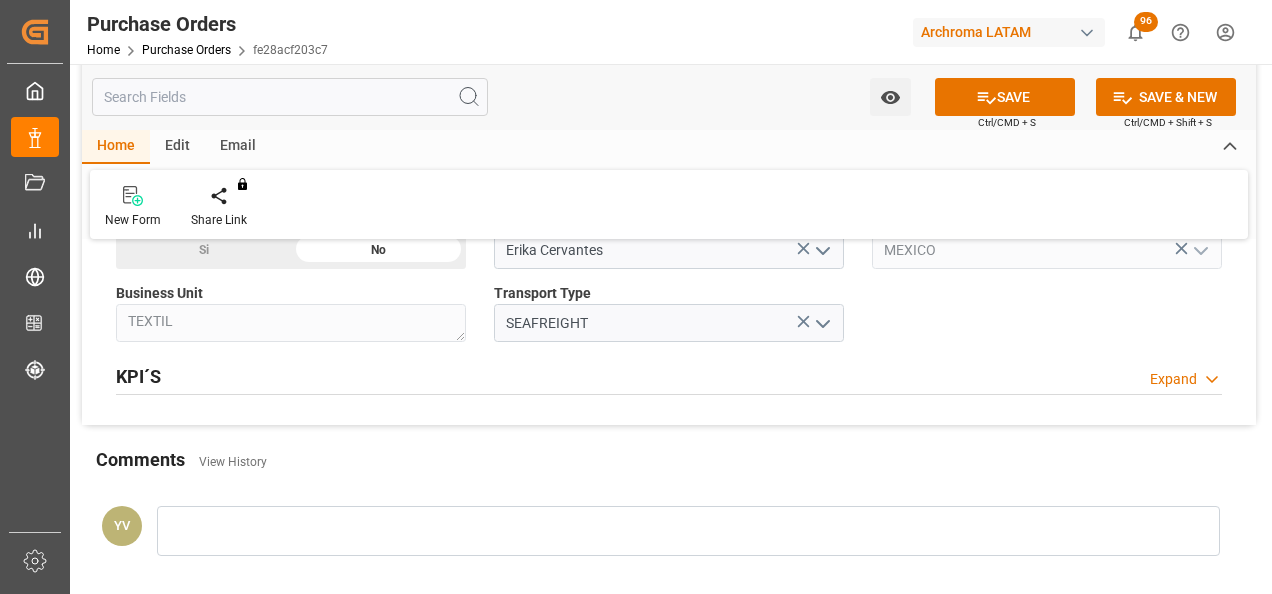 click at bounding box center [688, 531] 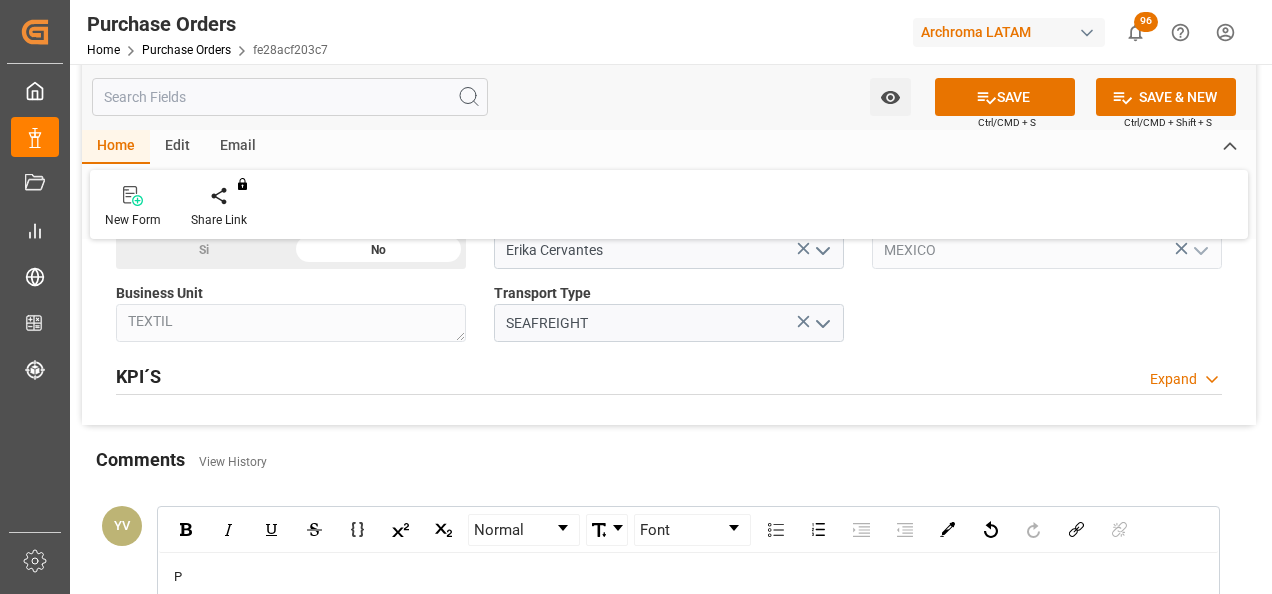 type 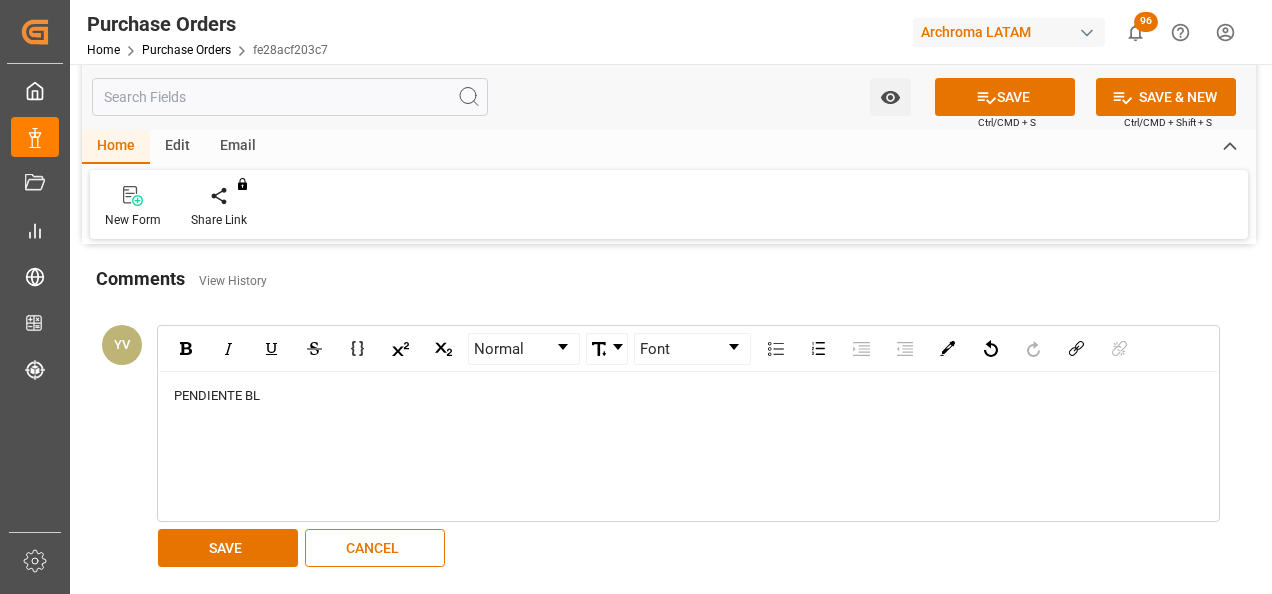 scroll, scrollTop: 1700, scrollLeft: 0, axis: vertical 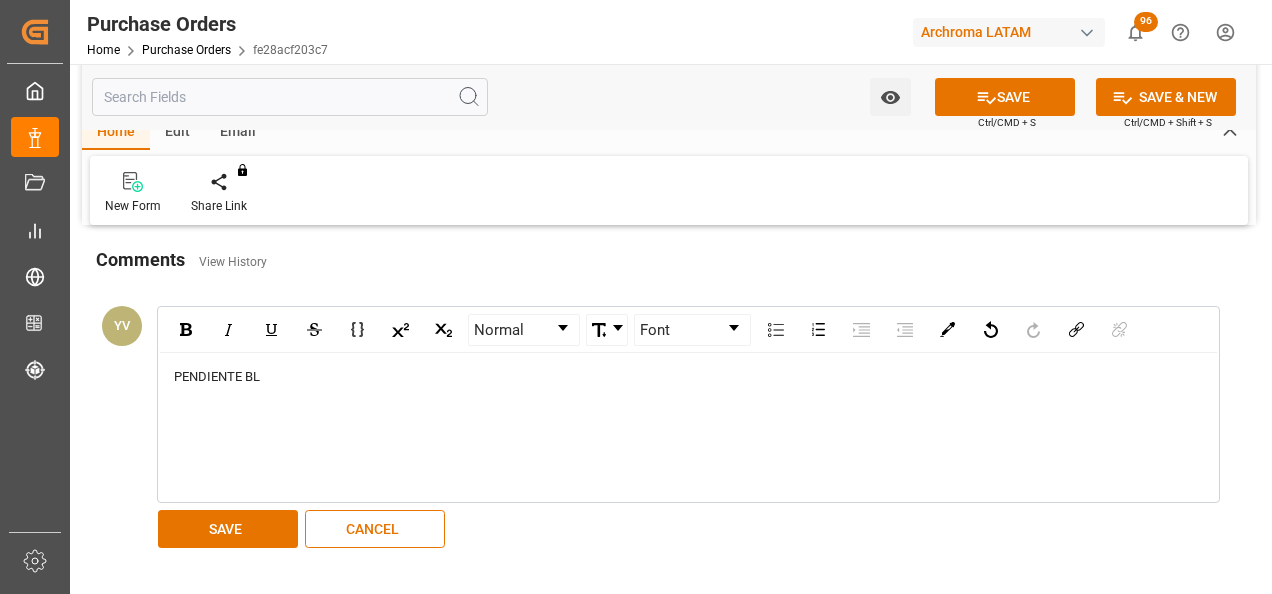 click on "PENDIENTE BL" at bounding box center [688, 427] 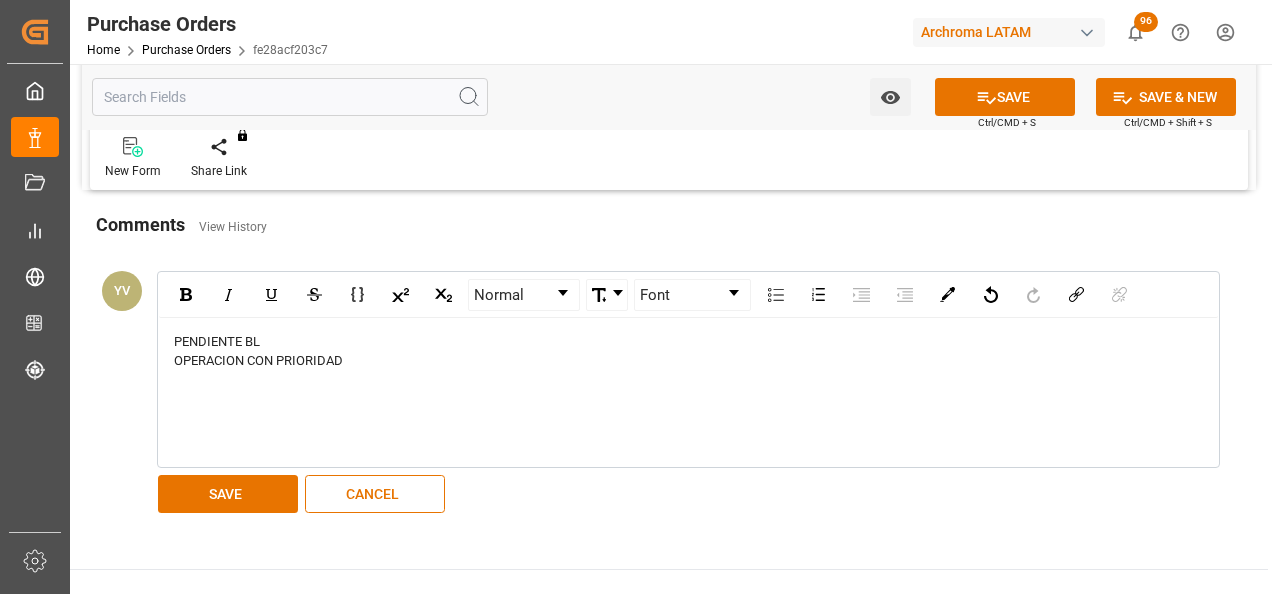 scroll, scrollTop: 1800, scrollLeft: 0, axis: vertical 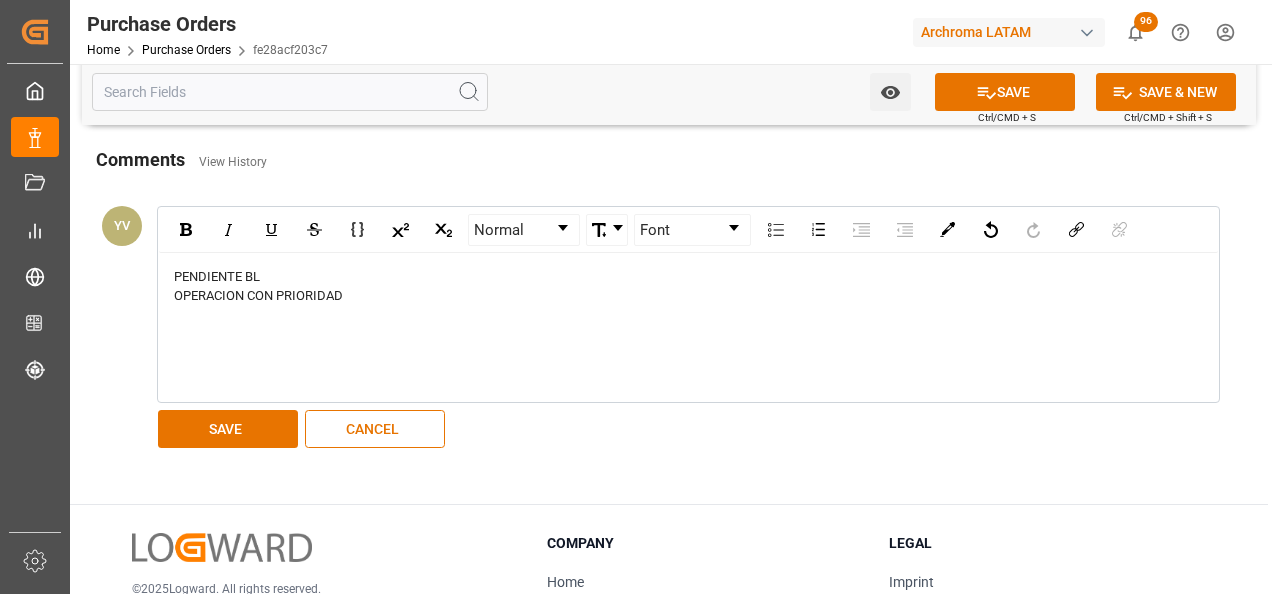 click on "SAVE" at bounding box center [228, 429] 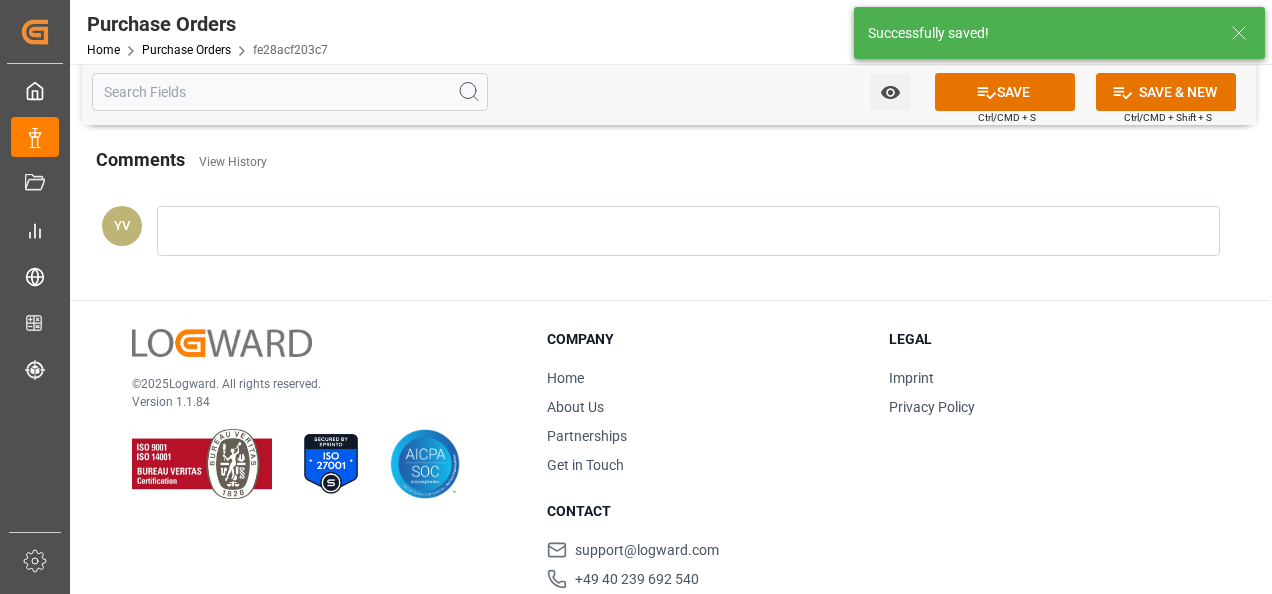 click 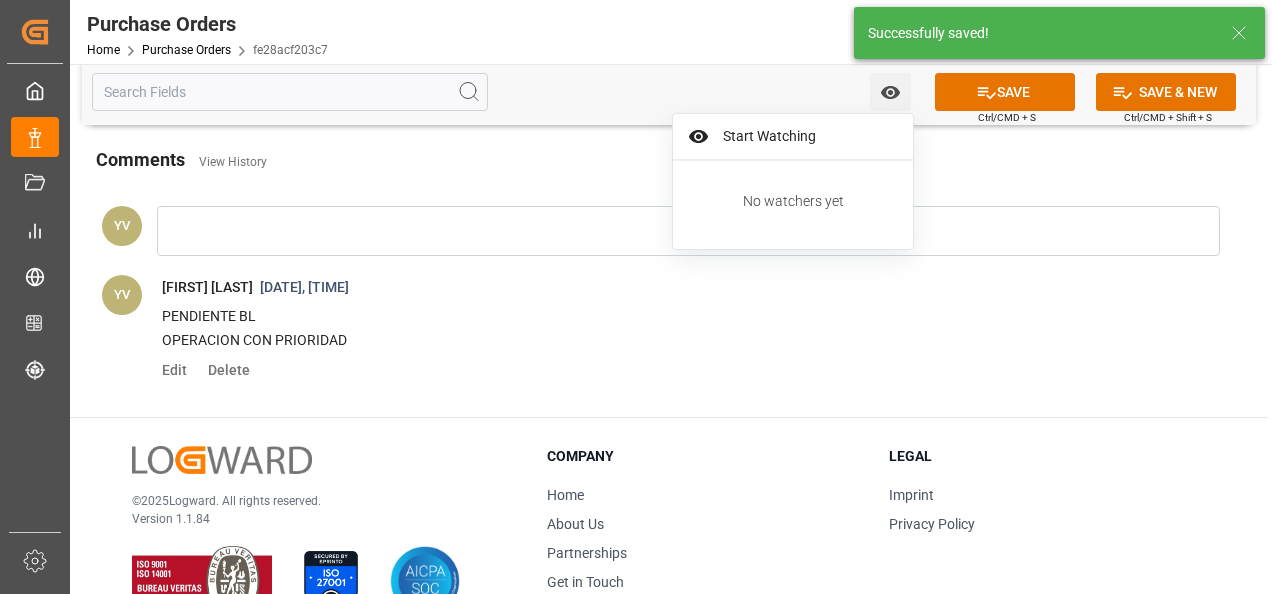 click on "Start Watching" at bounding box center (807, 136) 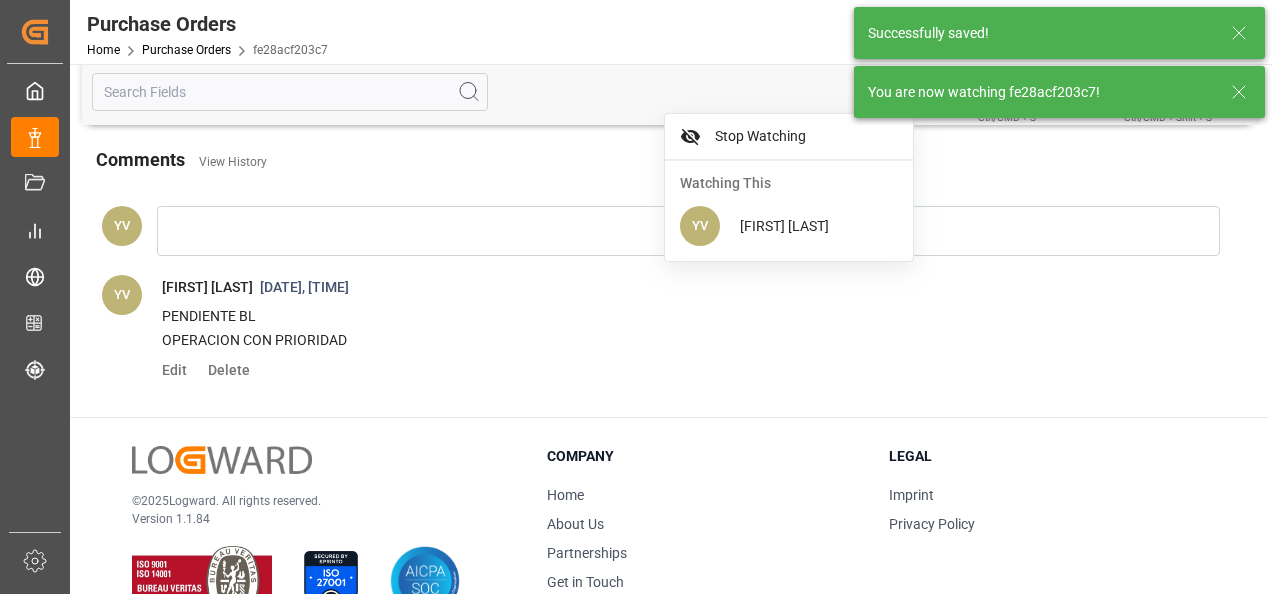 click 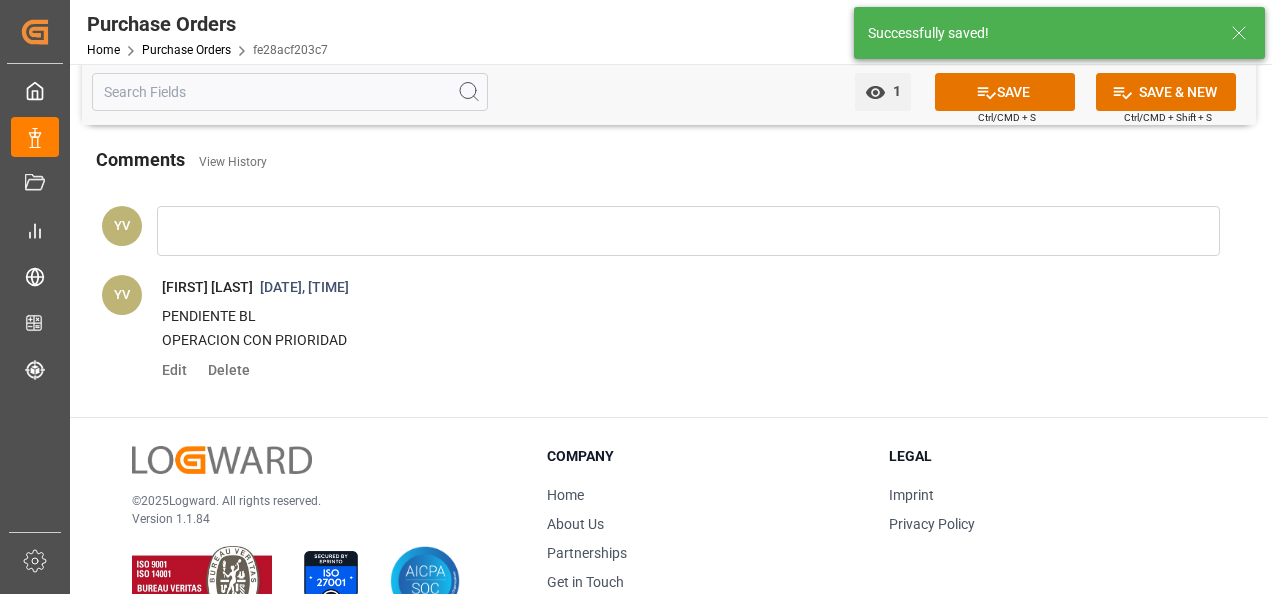 click on "SAVE" at bounding box center [1005, 92] 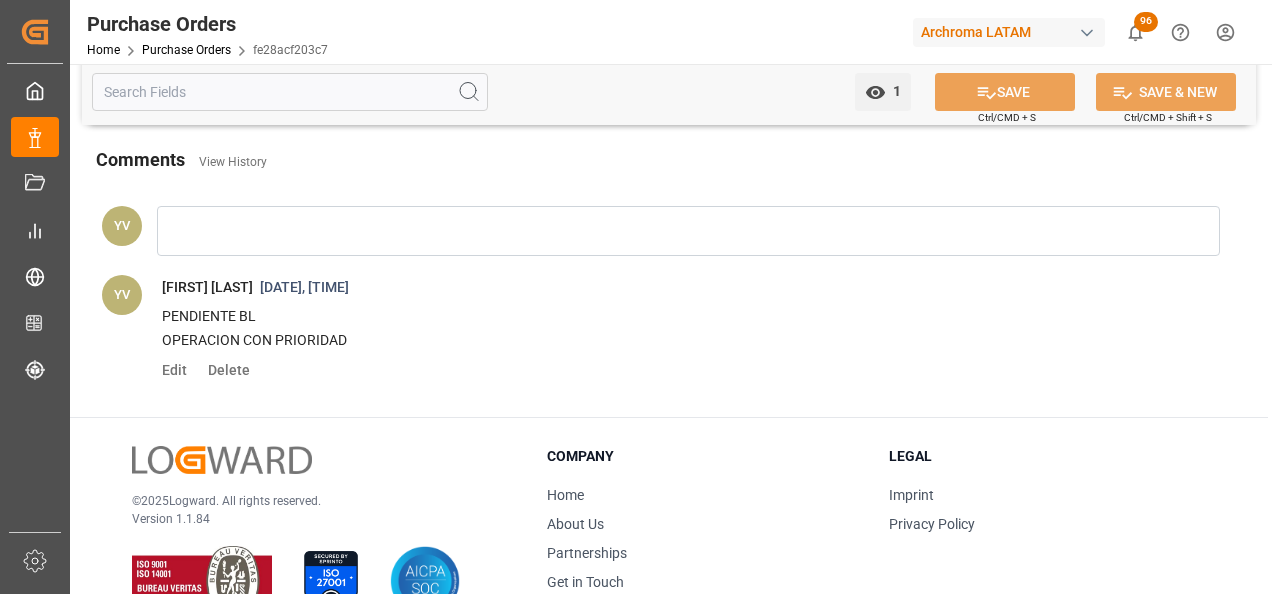 click on "Purchase Orders" at bounding box center (186, 50) 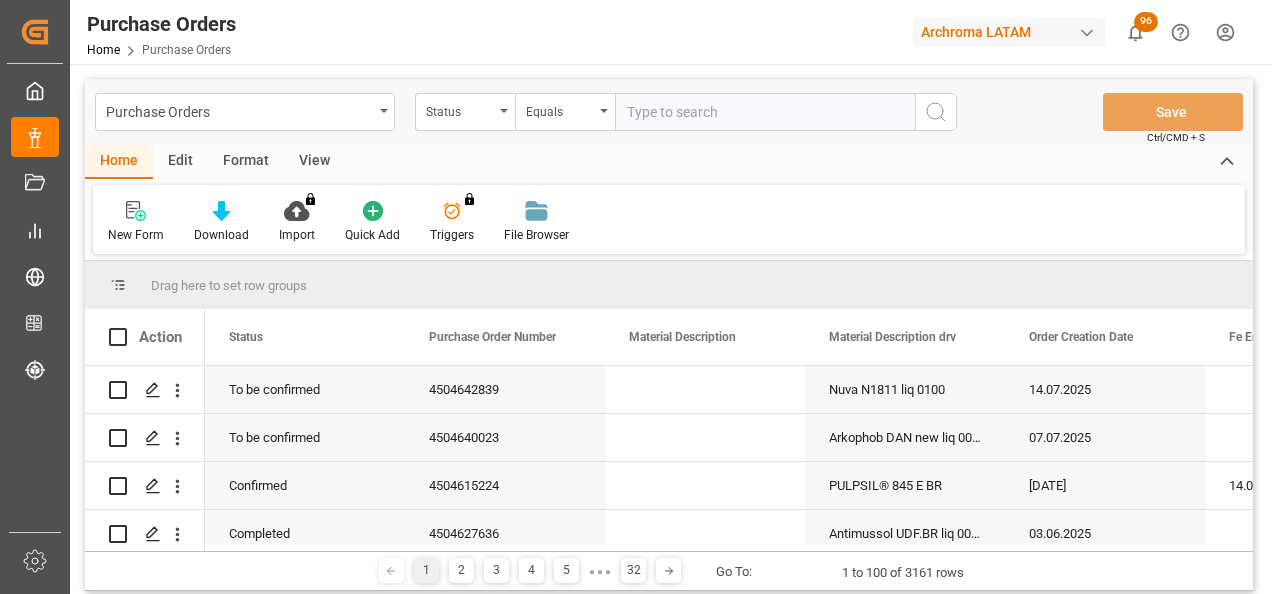 click on "Status" at bounding box center [465, 112] 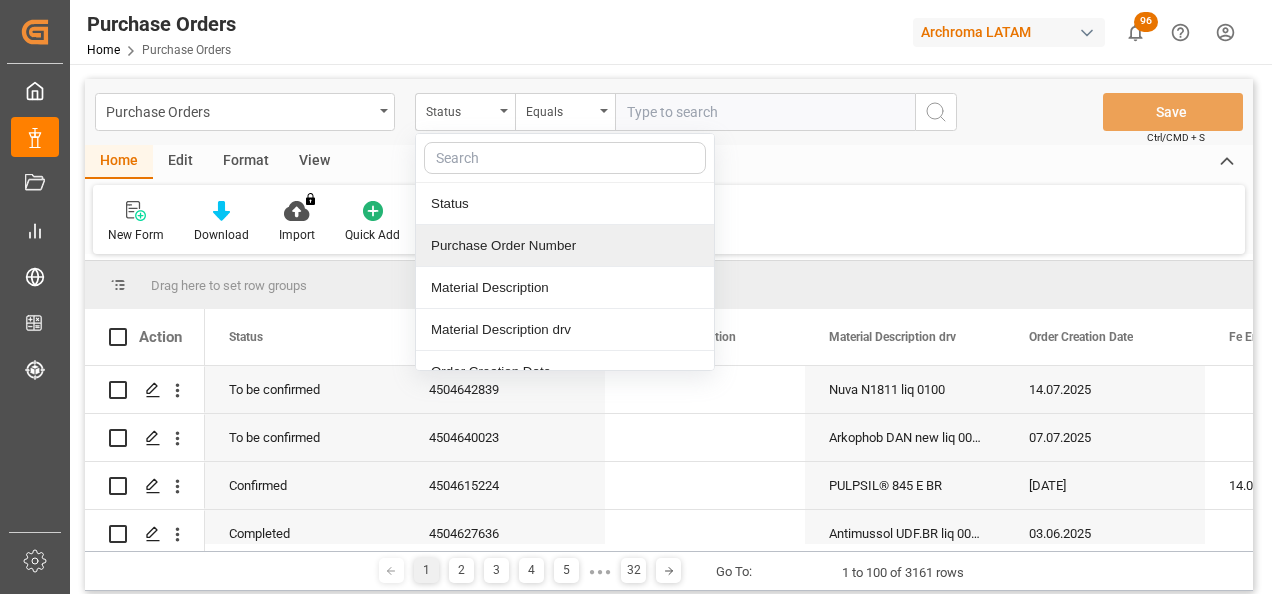 click on "Purchase Order Number" at bounding box center (565, 246) 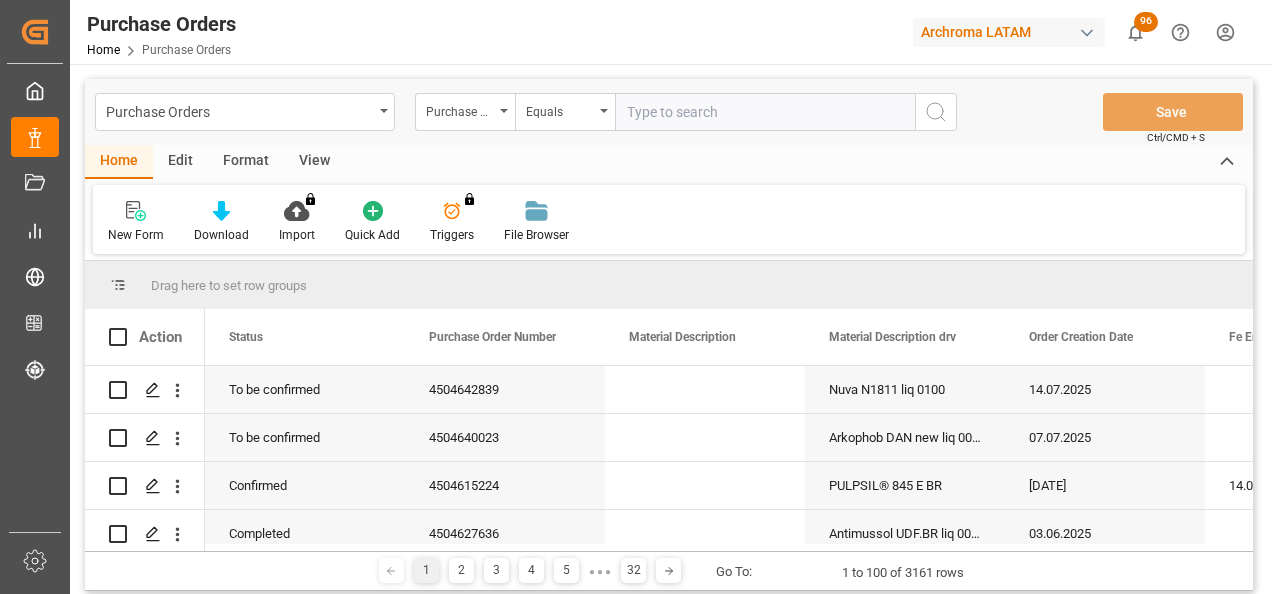 click at bounding box center (765, 112) 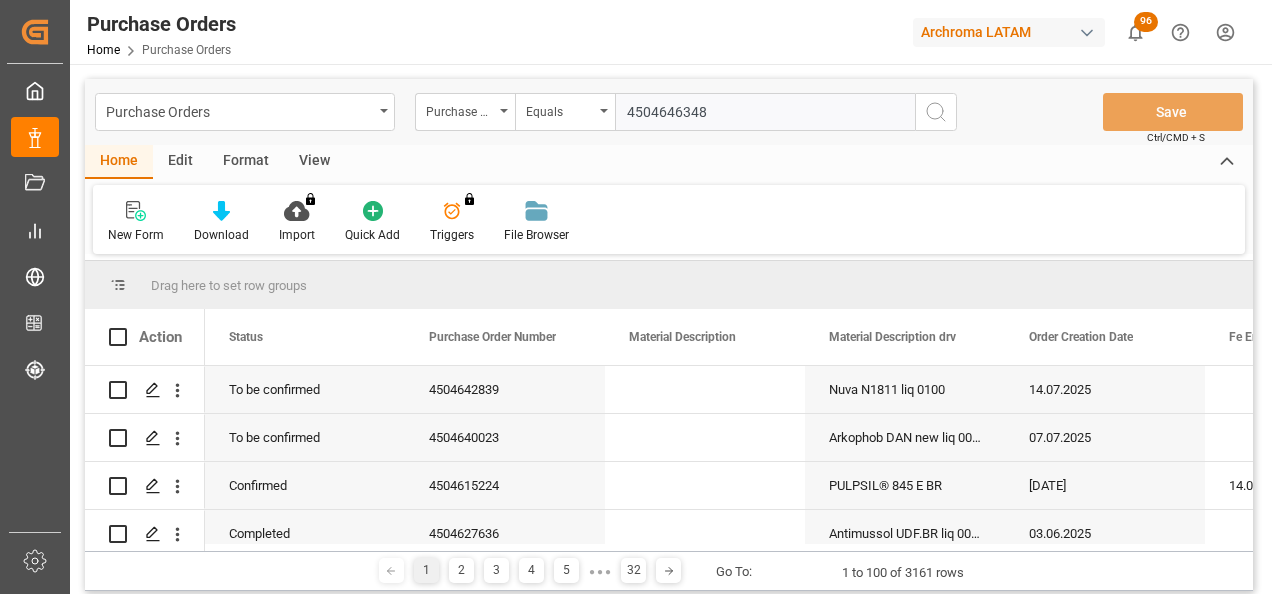 type 